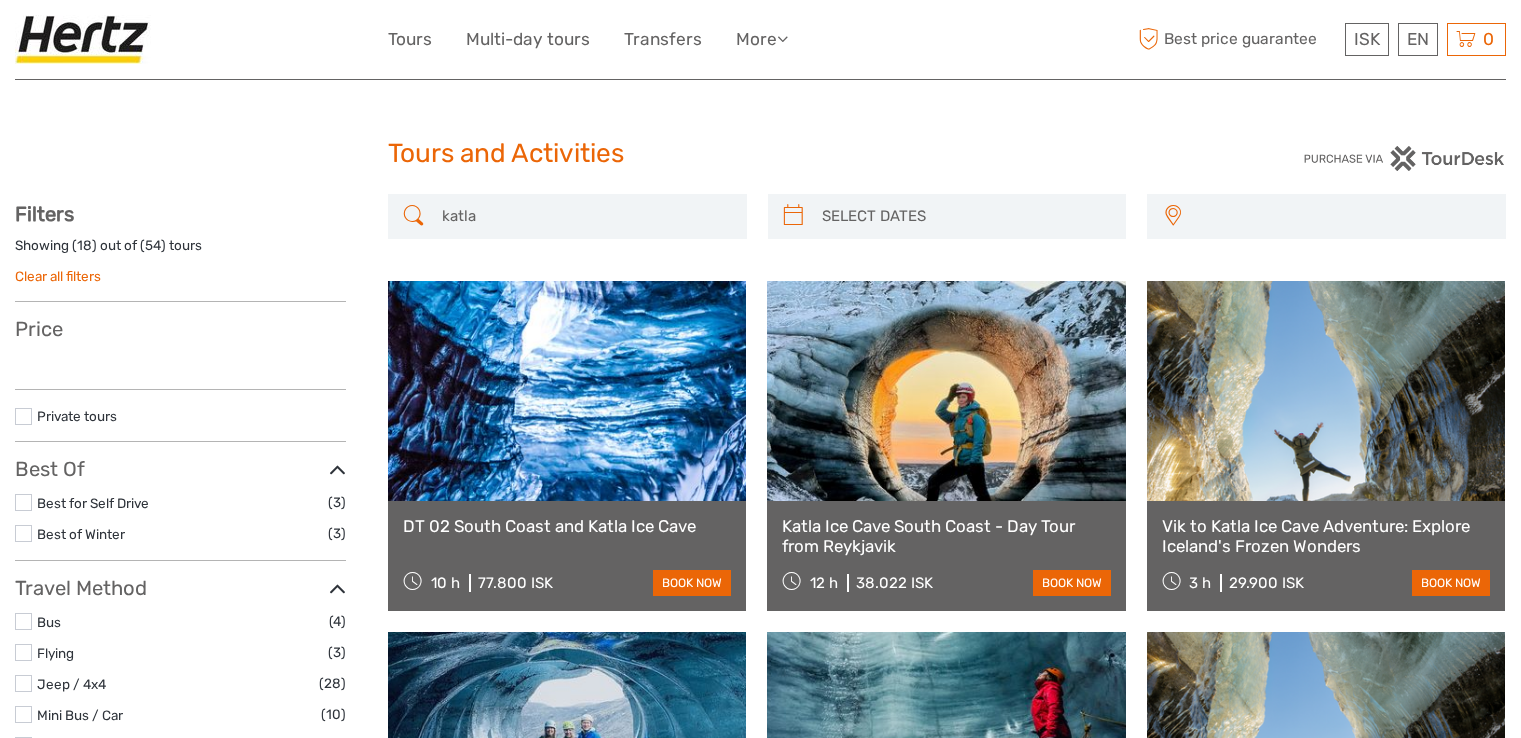 select 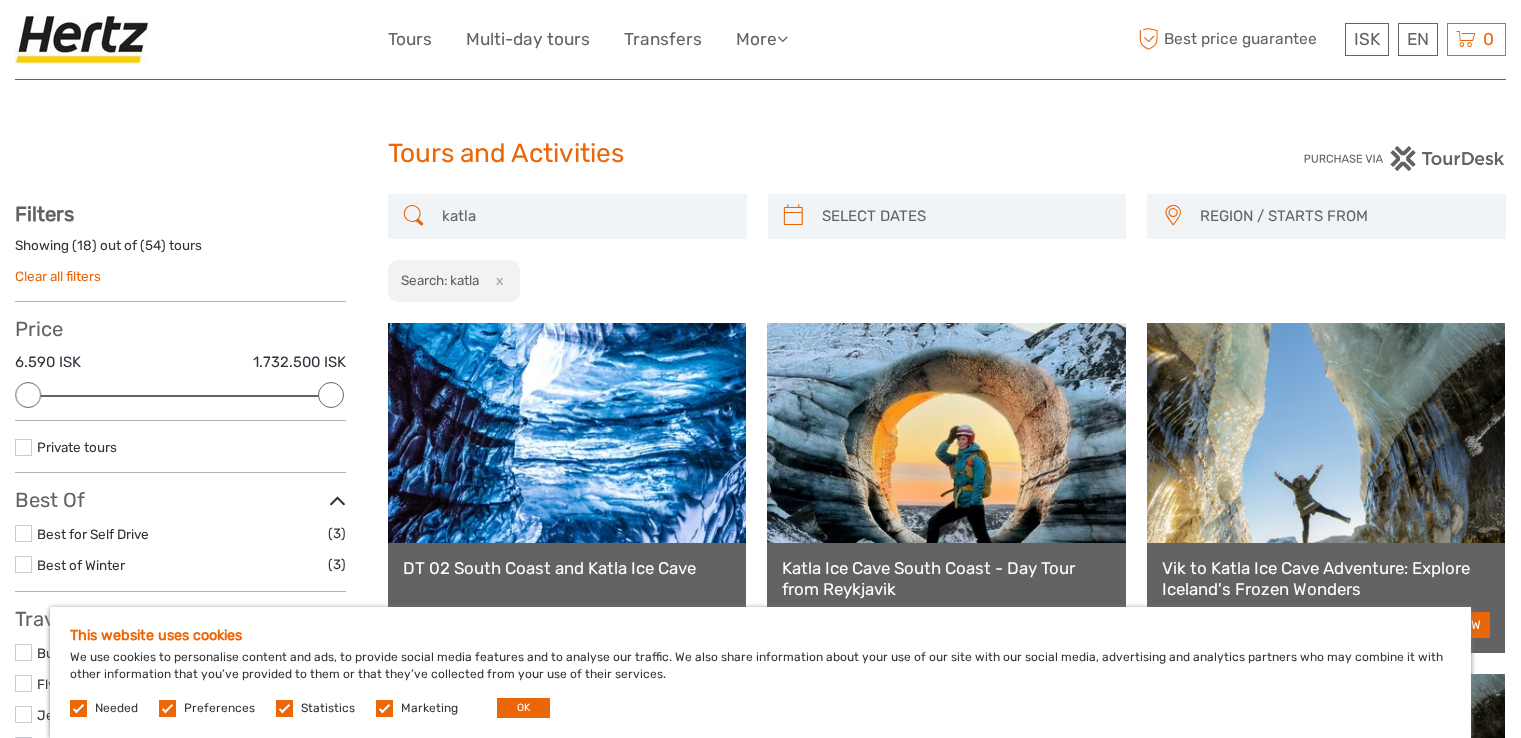 scroll, scrollTop: 0, scrollLeft: 0, axis: both 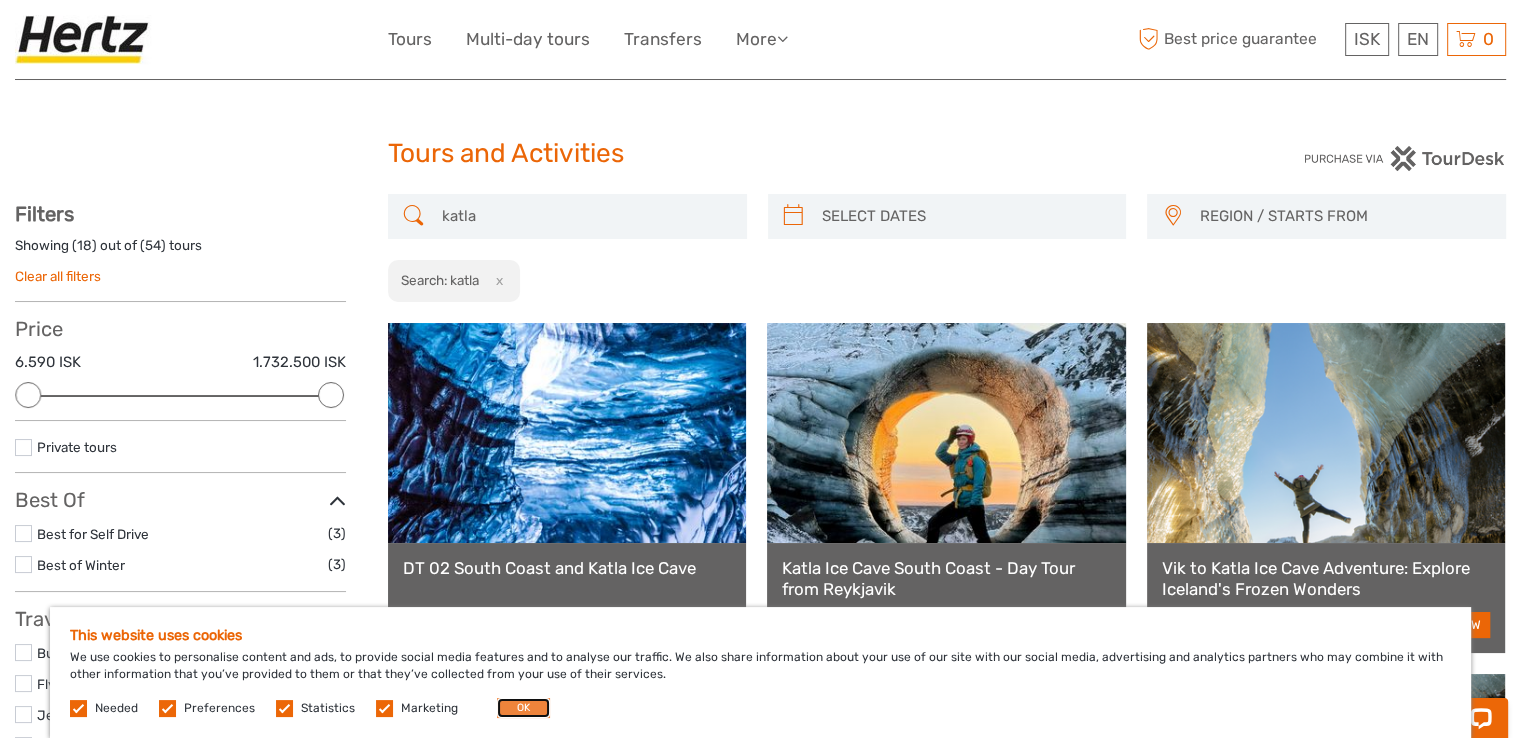 click on "OK" at bounding box center [523, 708] 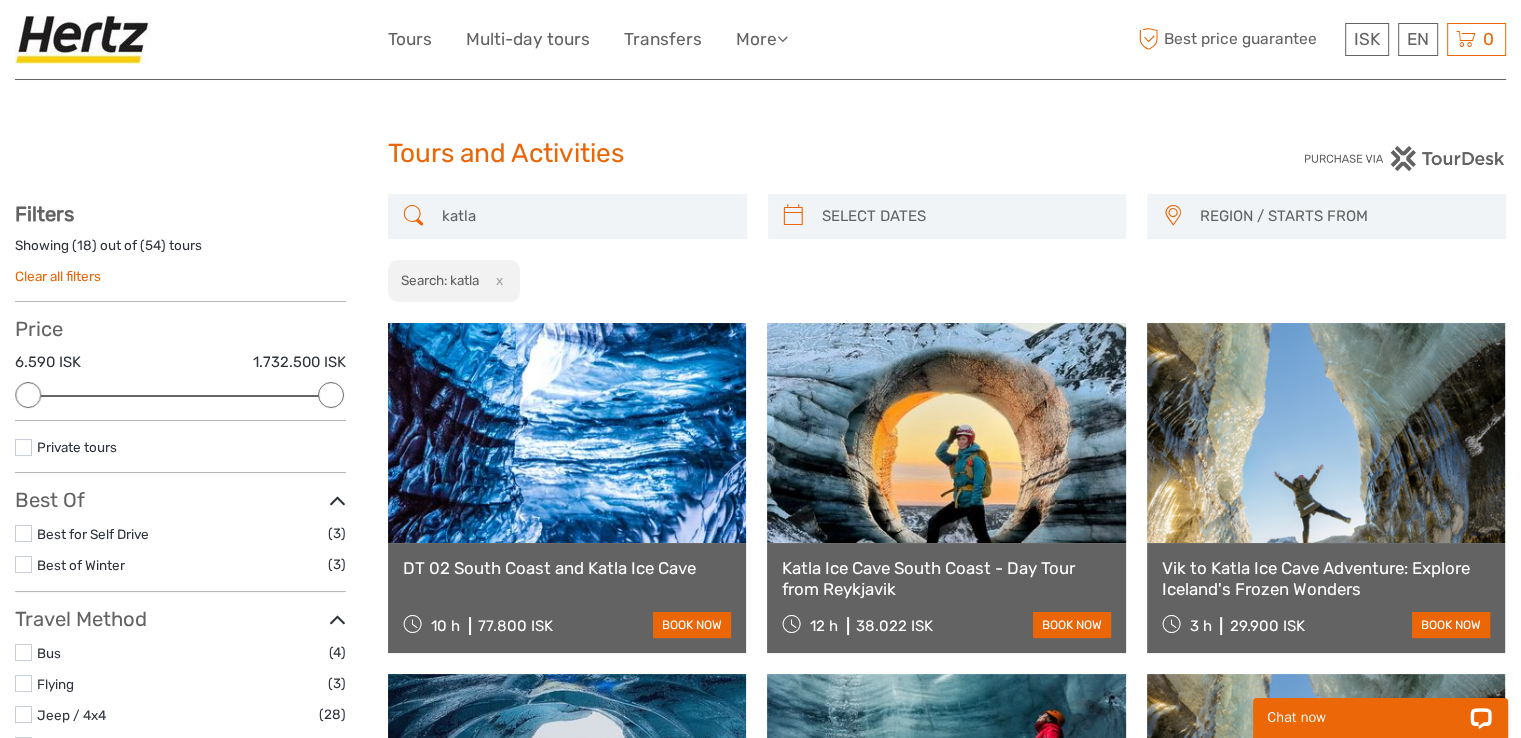 click at bounding box center [965, 216] 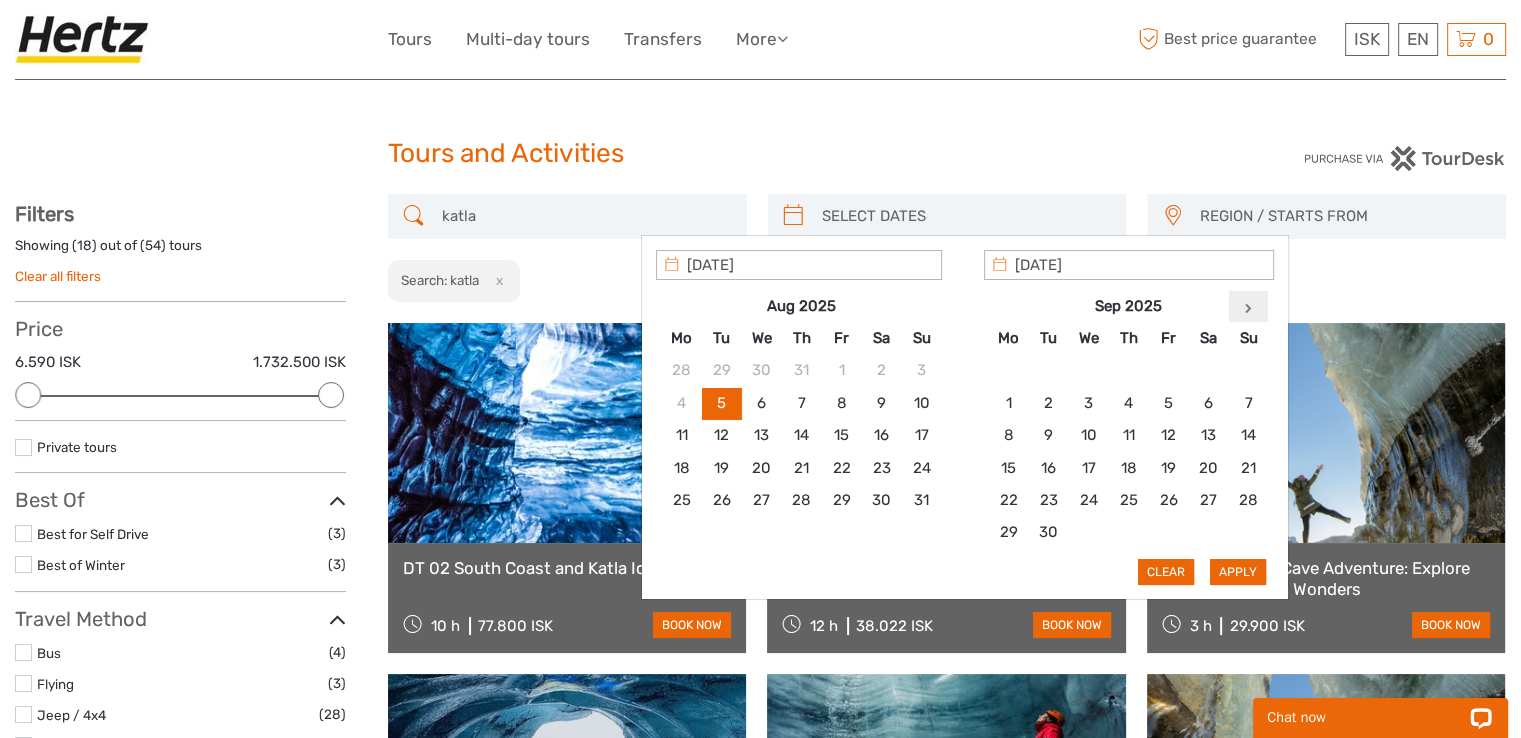 click at bounding box center (1248, 306) 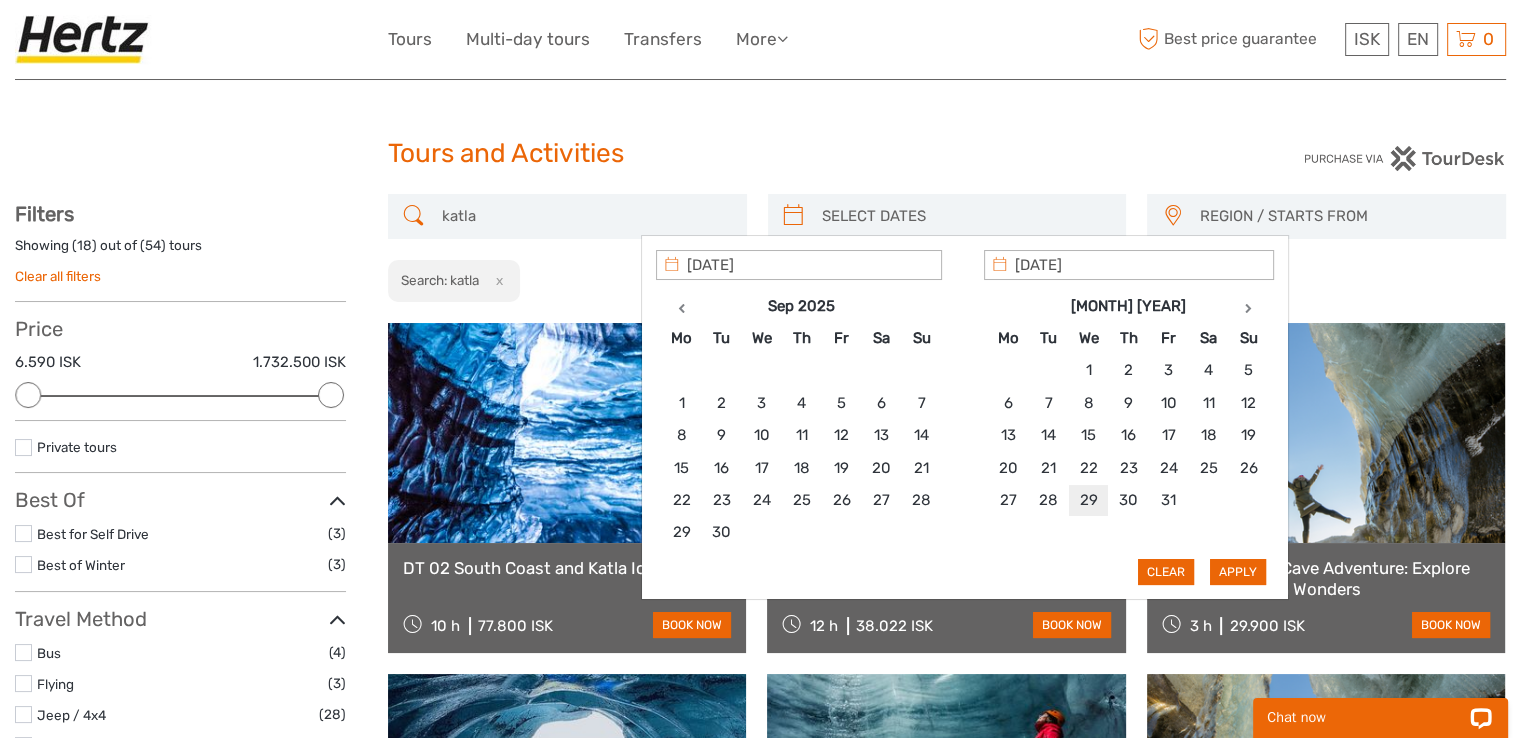 type on "29/10/2025" 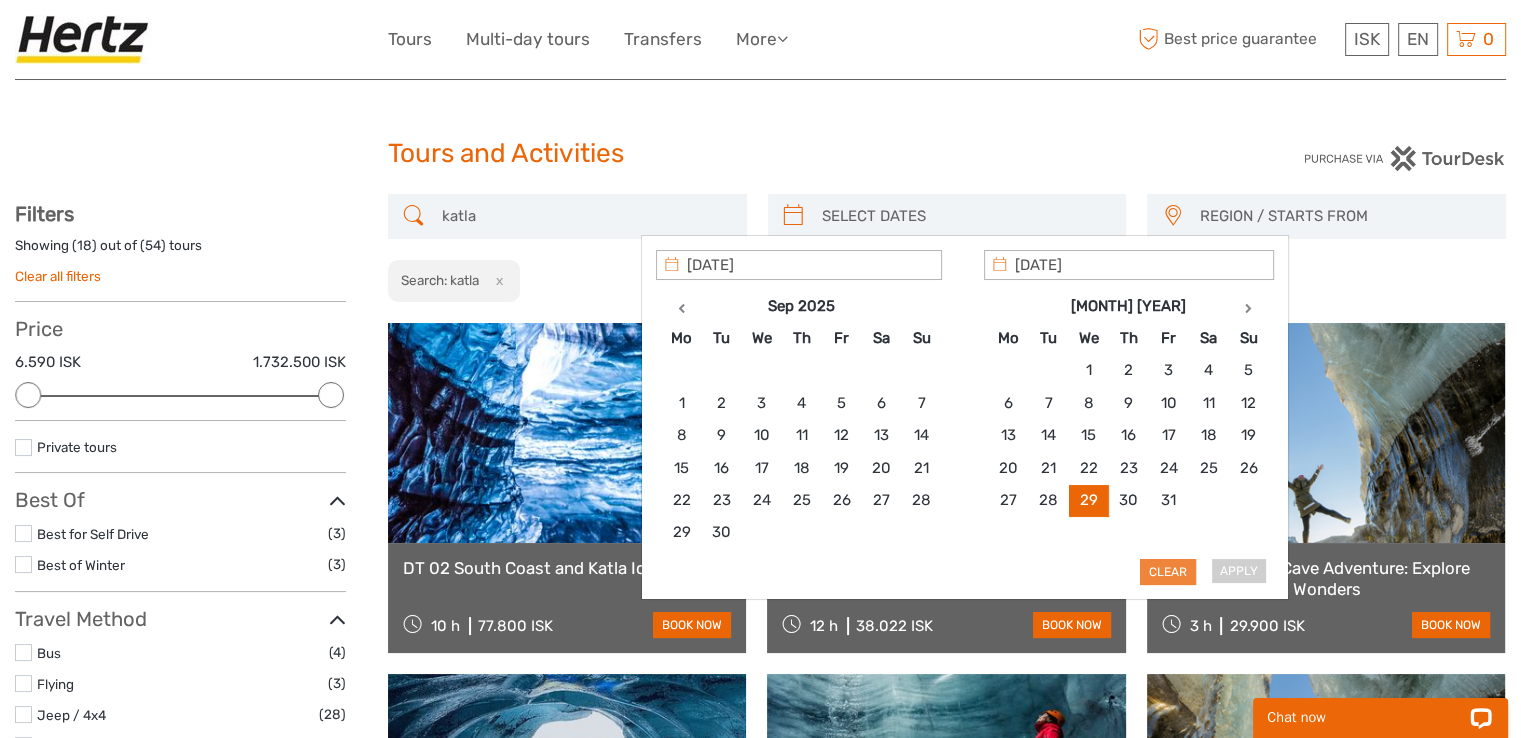 click on "Clear" at bounding box center [1168, 572] 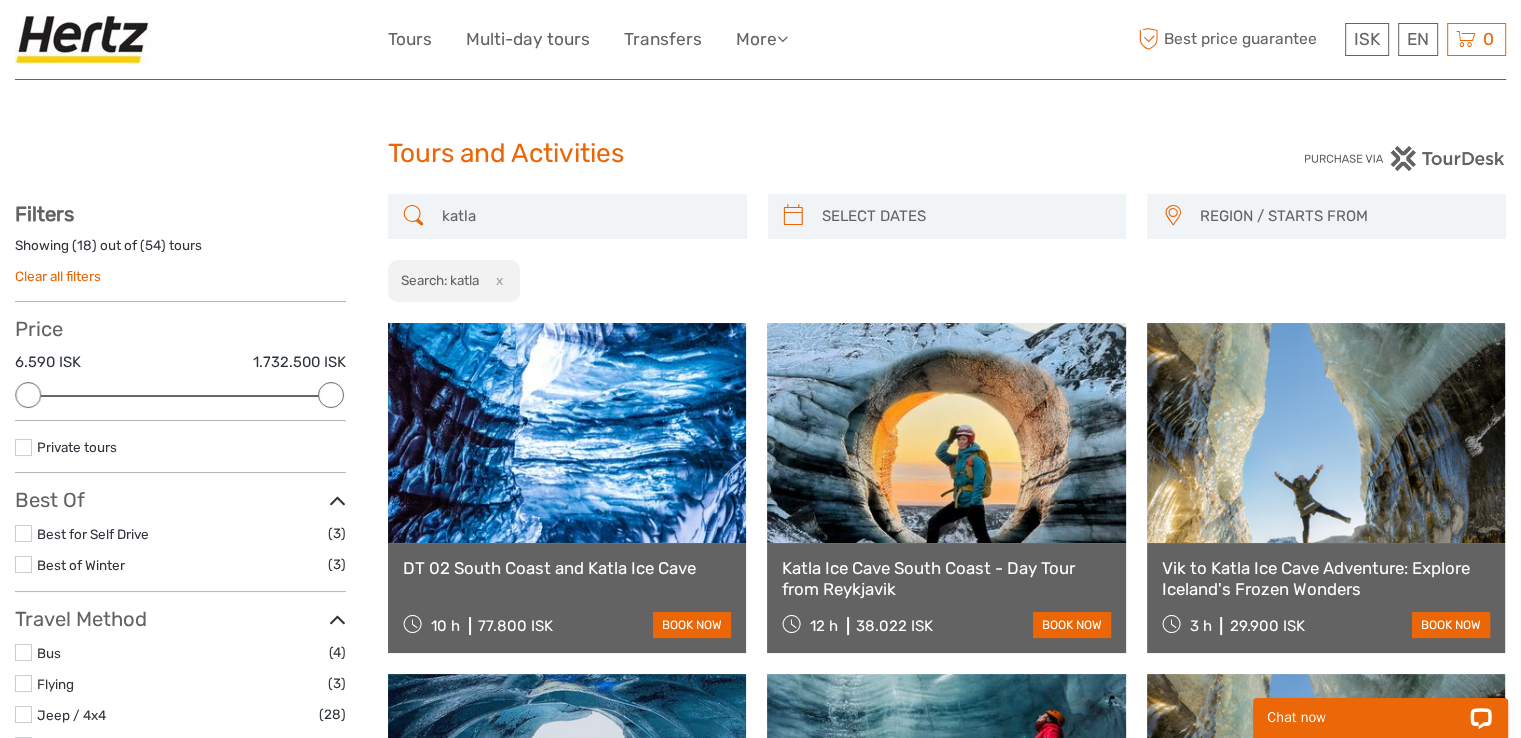click at bounding box center (965, 216) 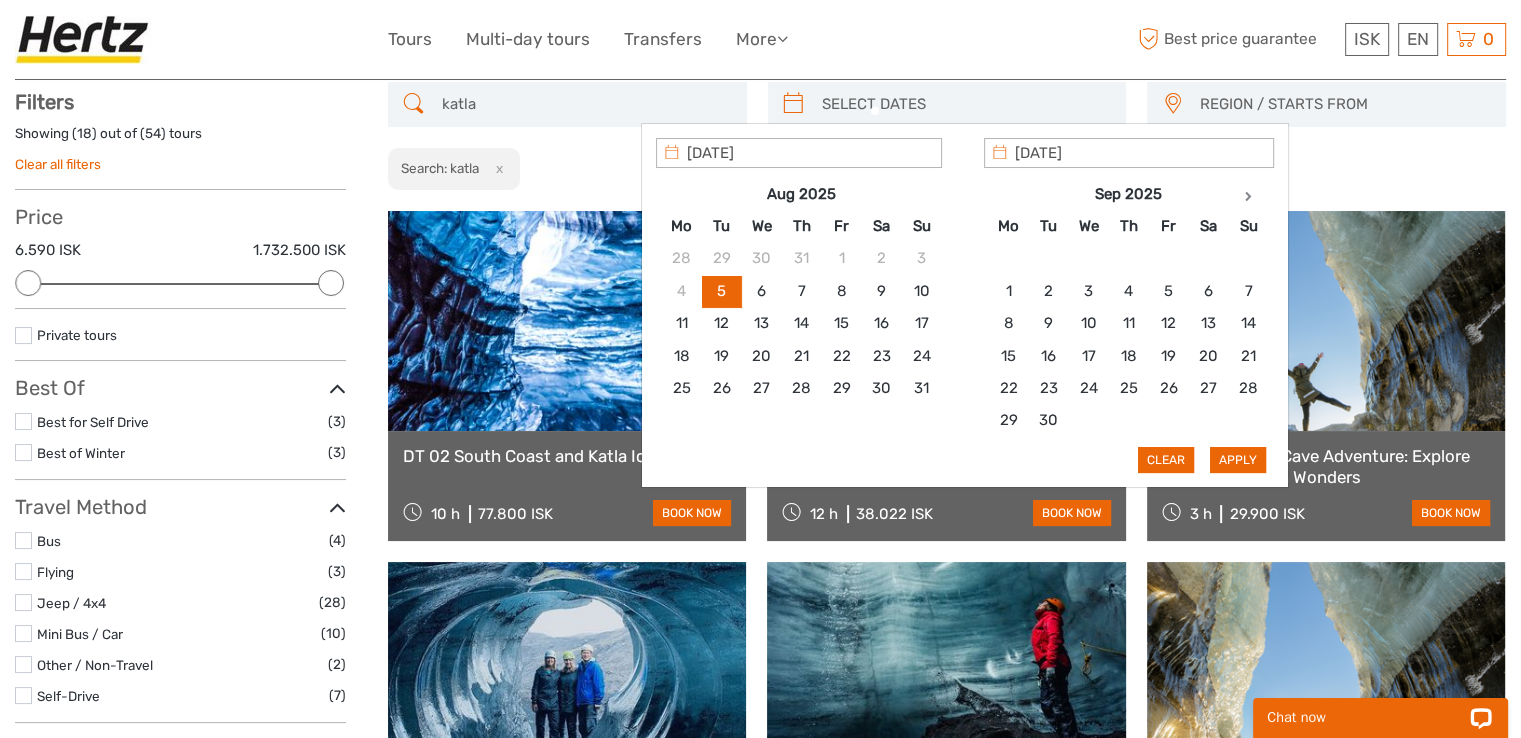 scroll, scrollTop: 113, scrollLeft: 0, axis: vertical 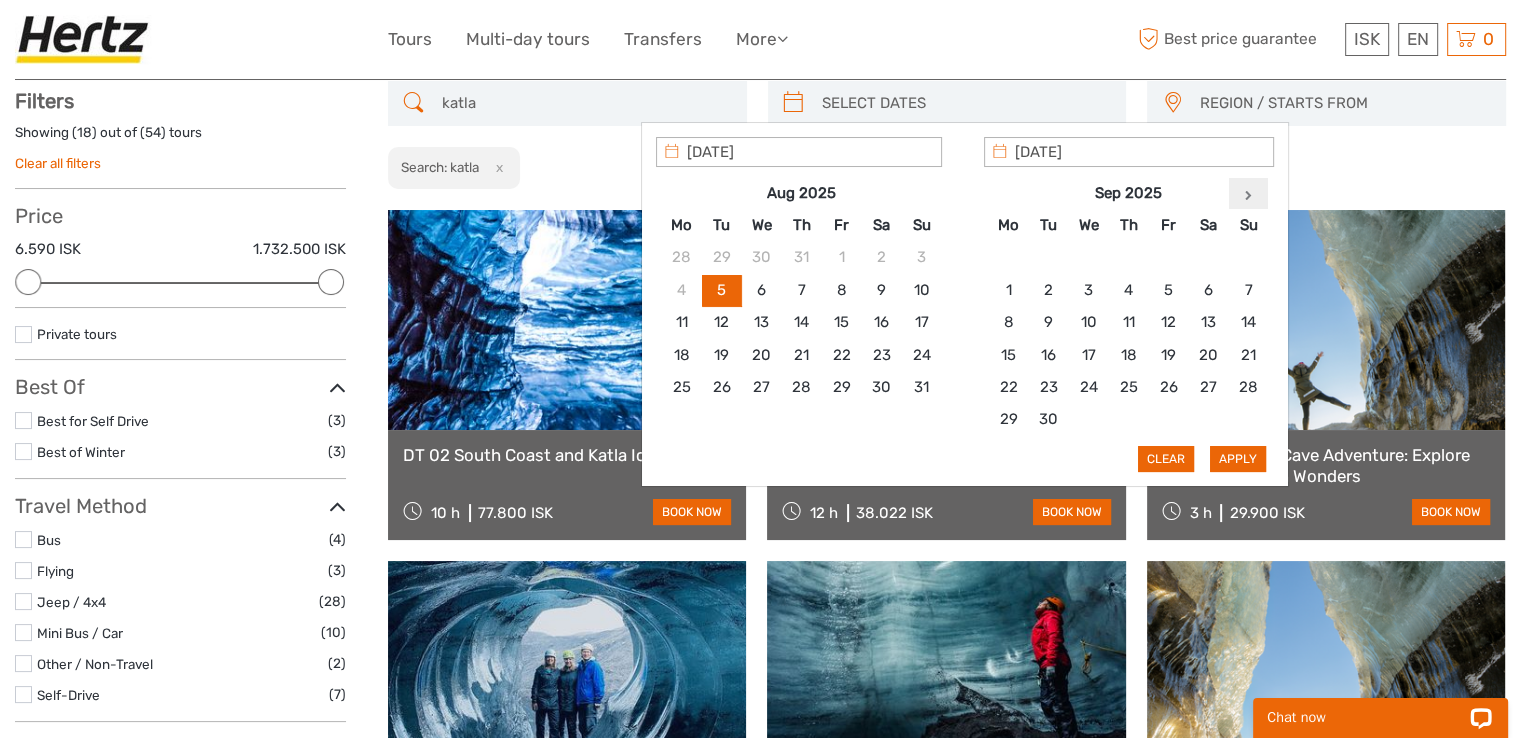 click at bounding box center (1248, 195) 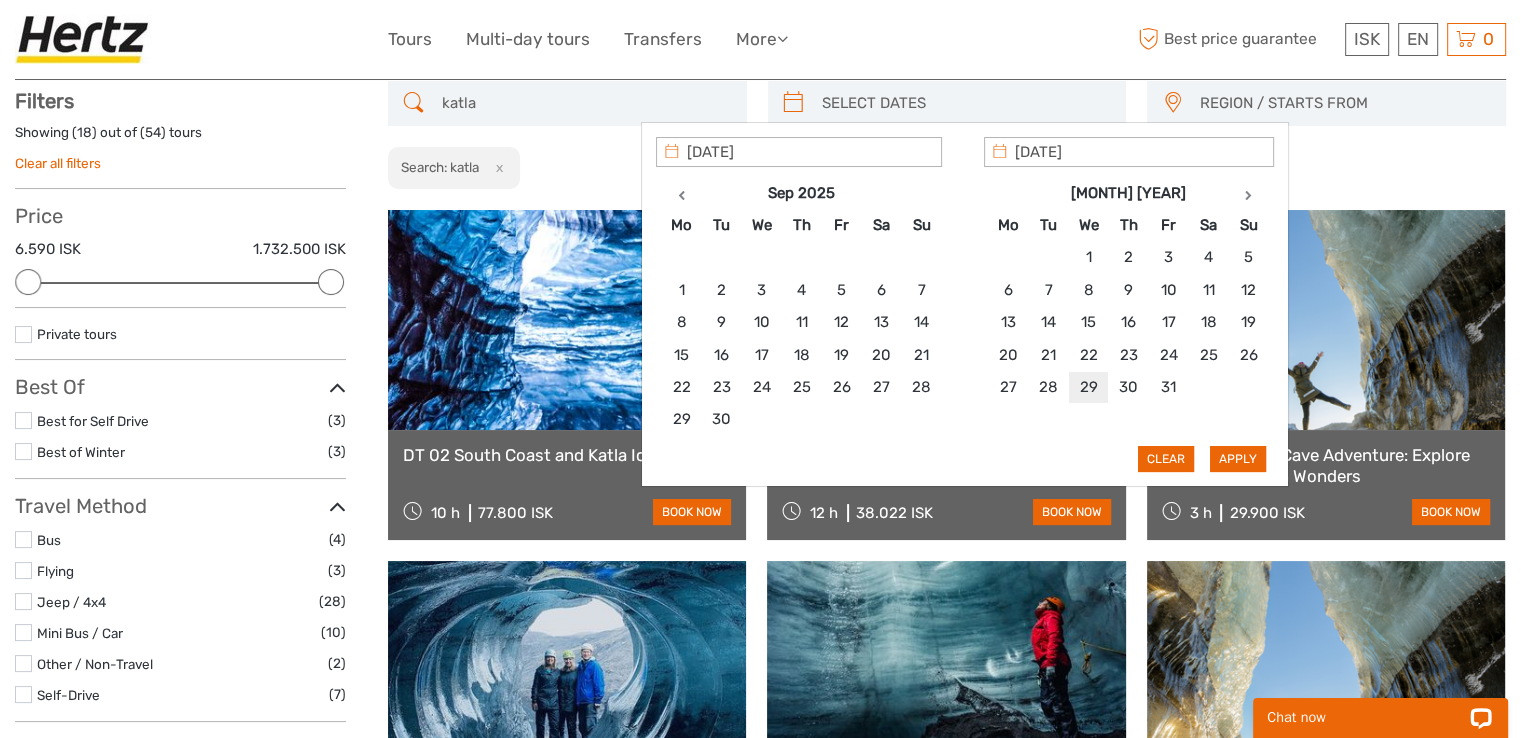 type on "29/10/2025" 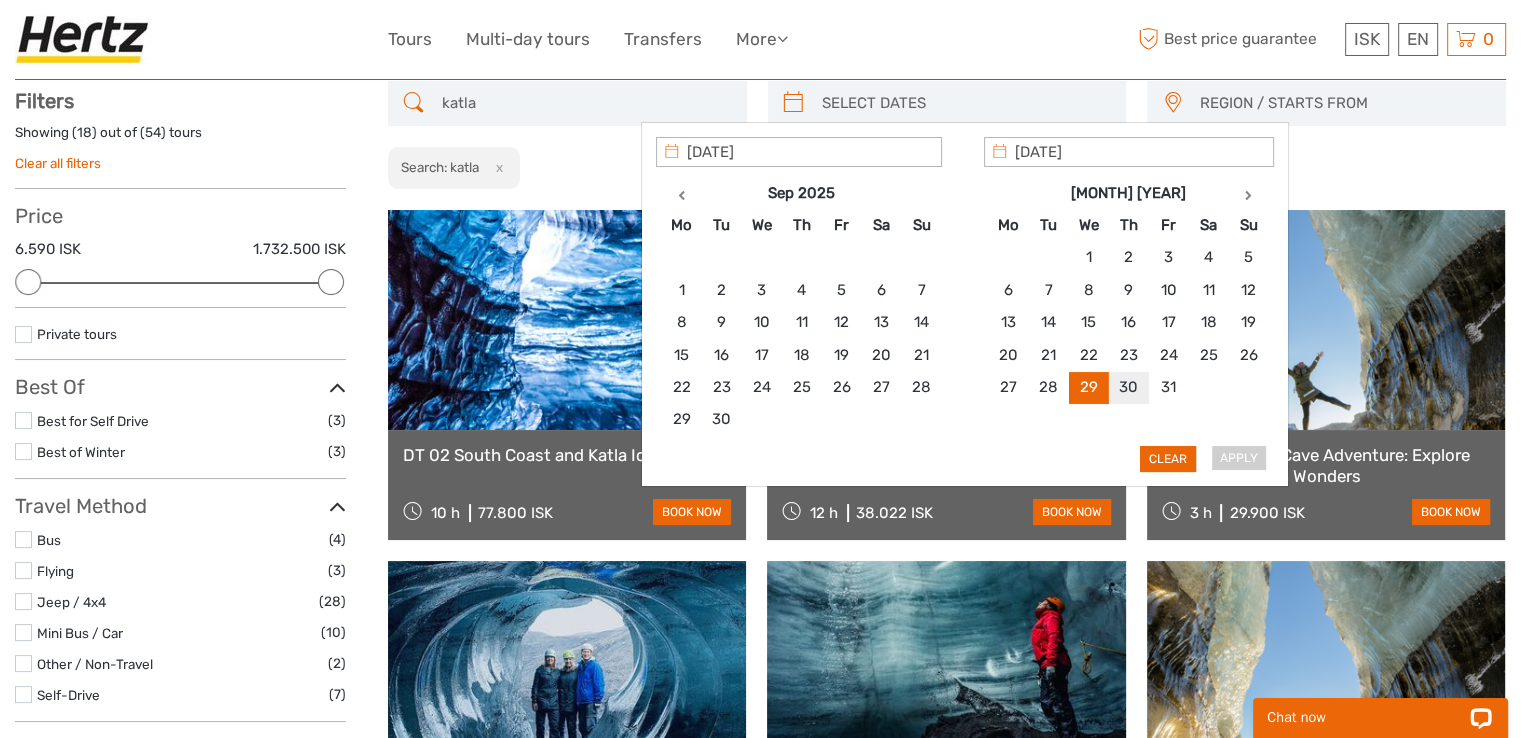 click on "Apply   Clear" at bounding box center (965, 305) 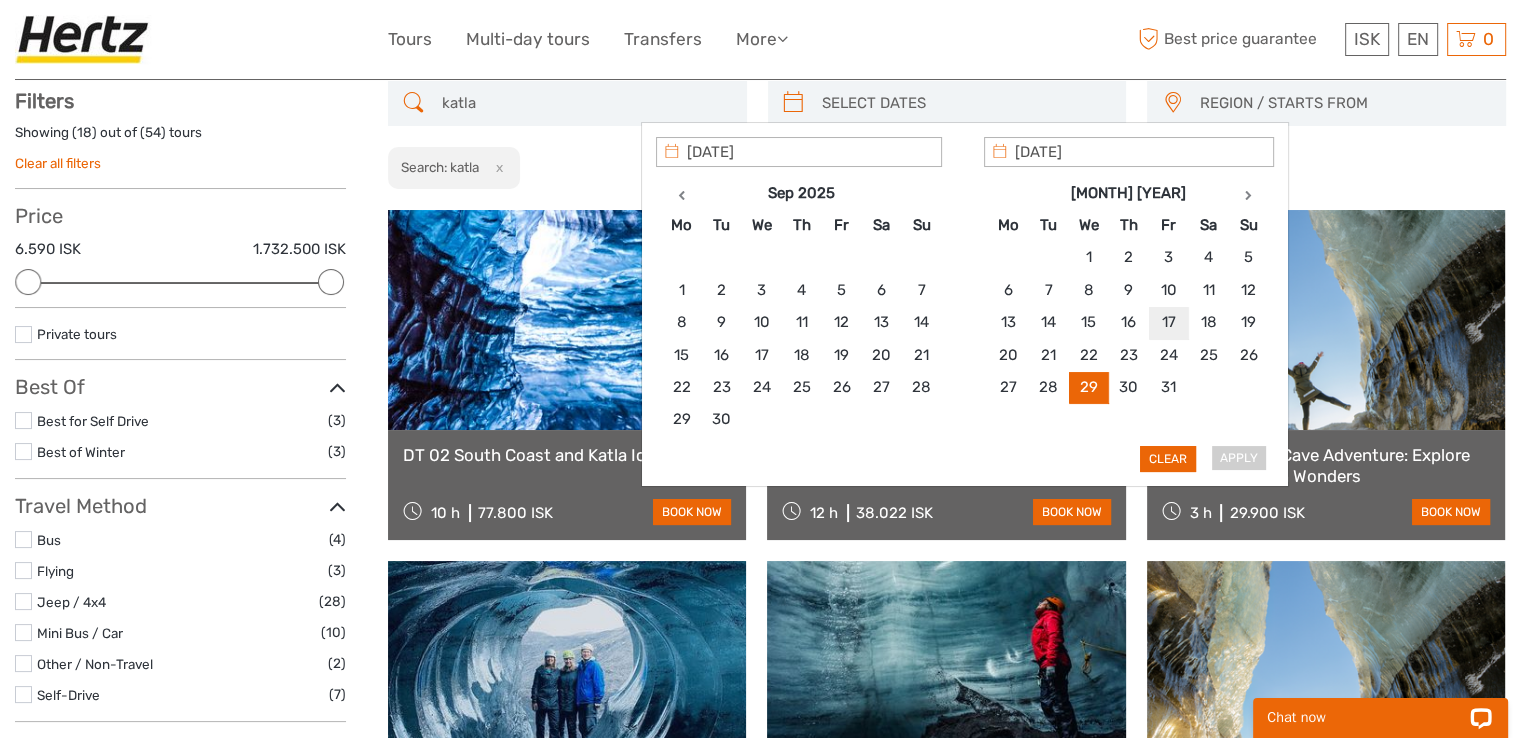 type on "29/10/2025" 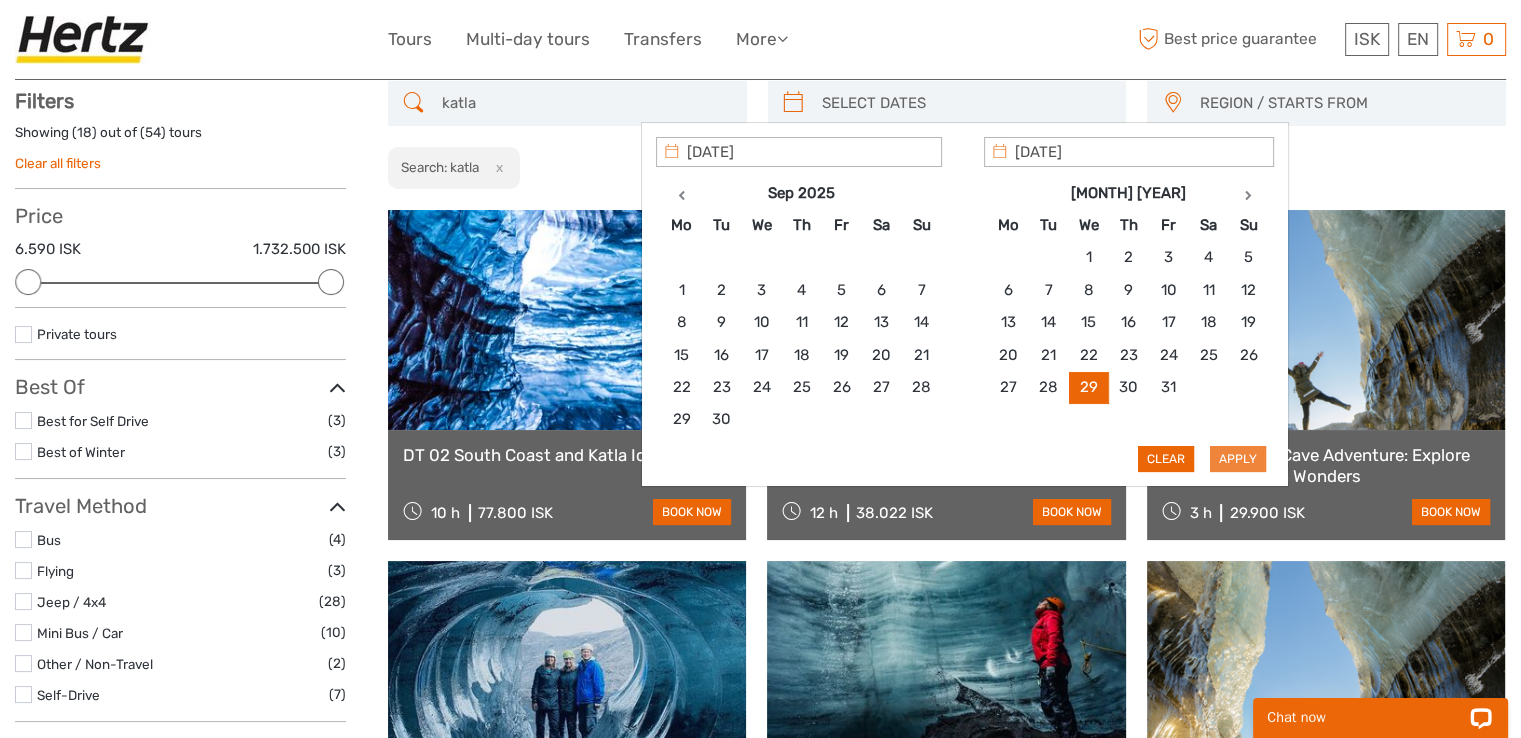 click on "Apply" at bounding box center (1238, 459) 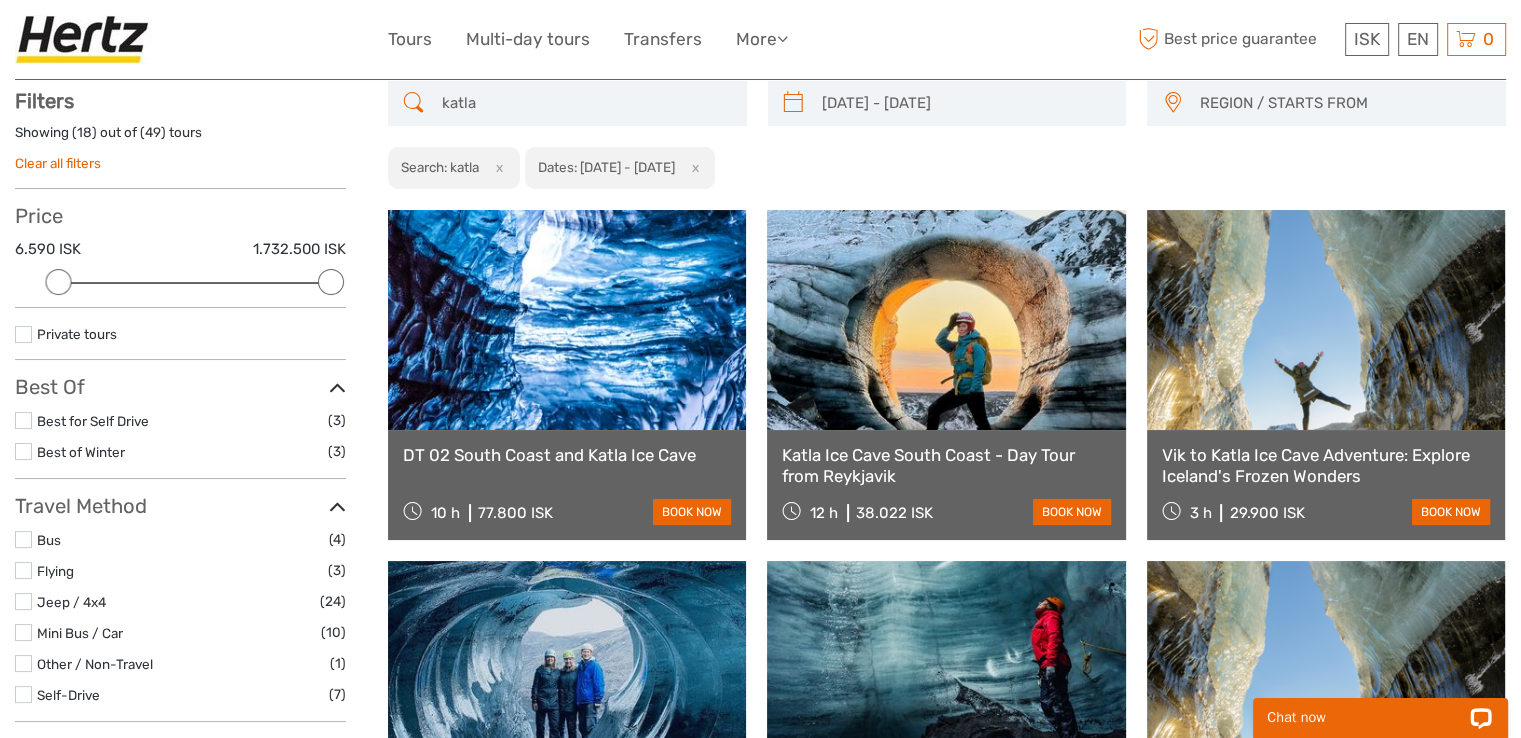 click at bounding box center (567, 320) 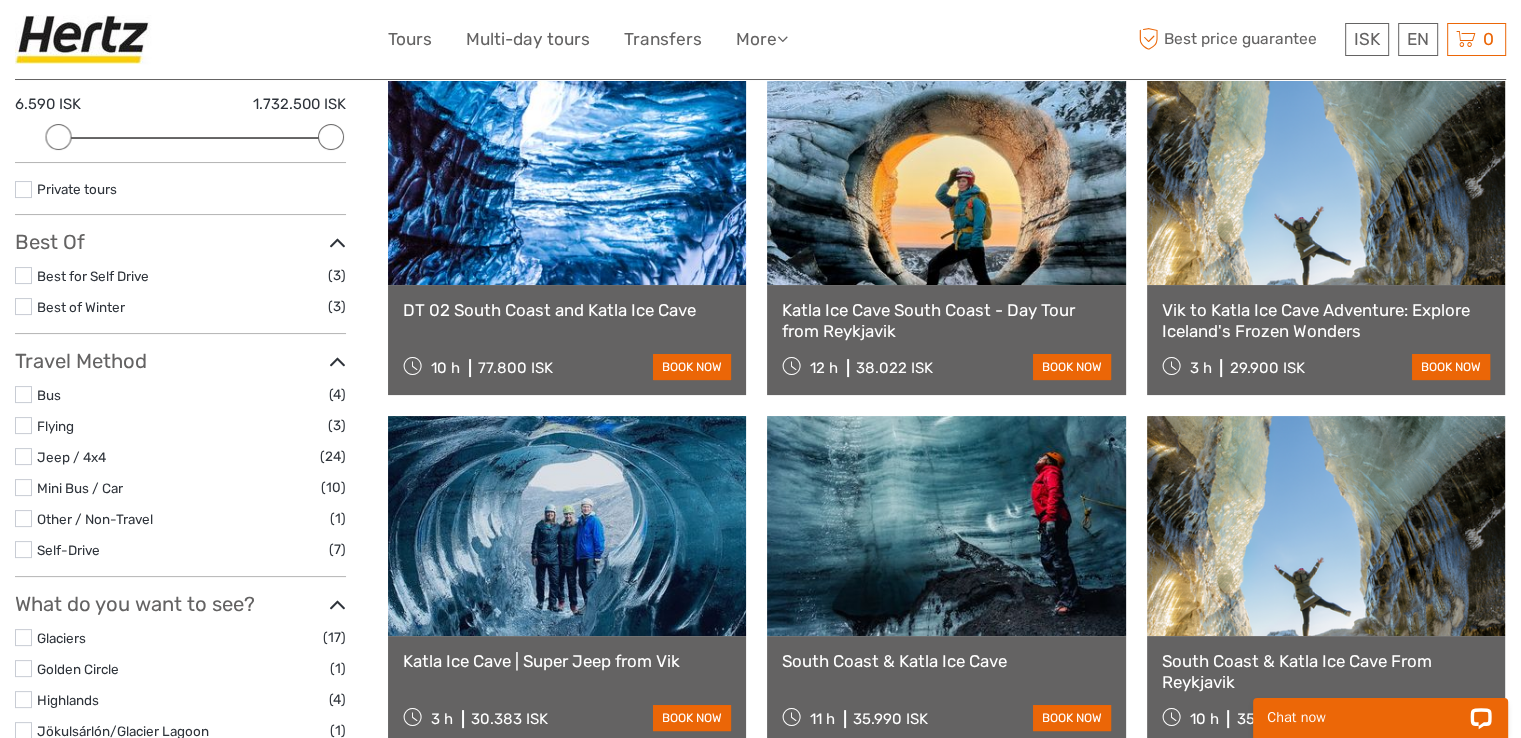 scroll, scrollTop: 113, scrollLeft: 0, axis: vertical 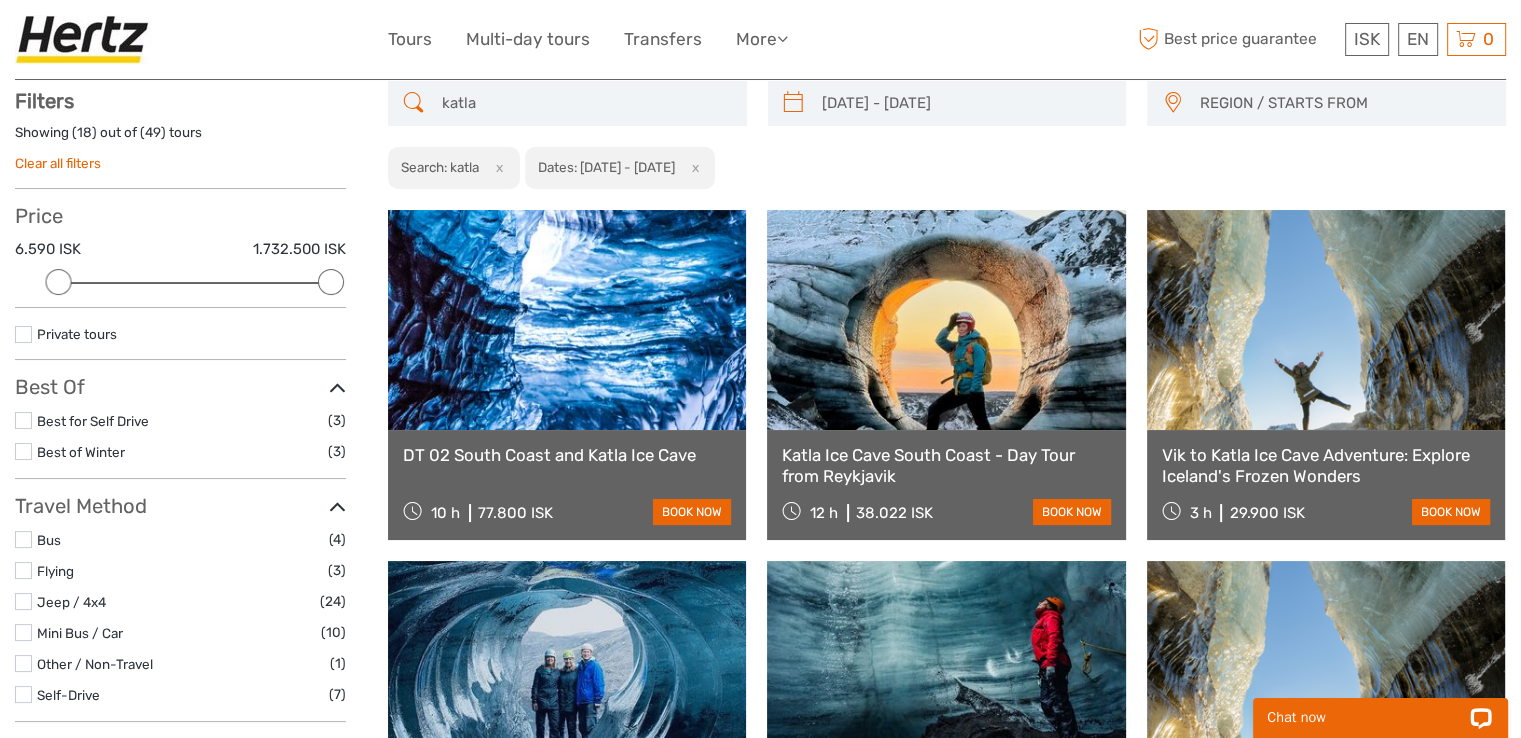 click on "Vik to Katla Ice Cave Adventure: Explore Iceland's Frozen Wonders" at bounding box center (1326, 465) 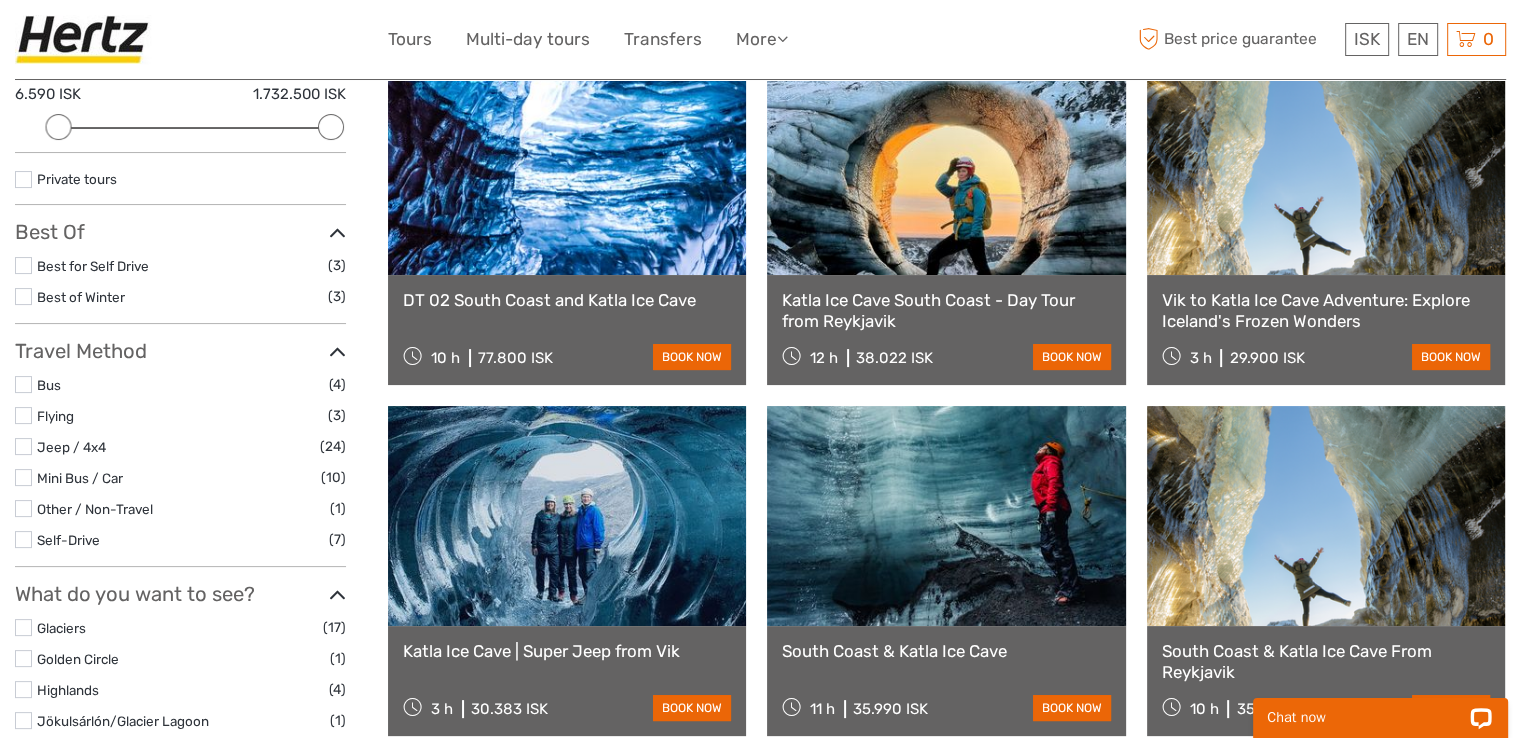 scroll, scrollTop: 313, scrollLeft: 0, axis: vertical 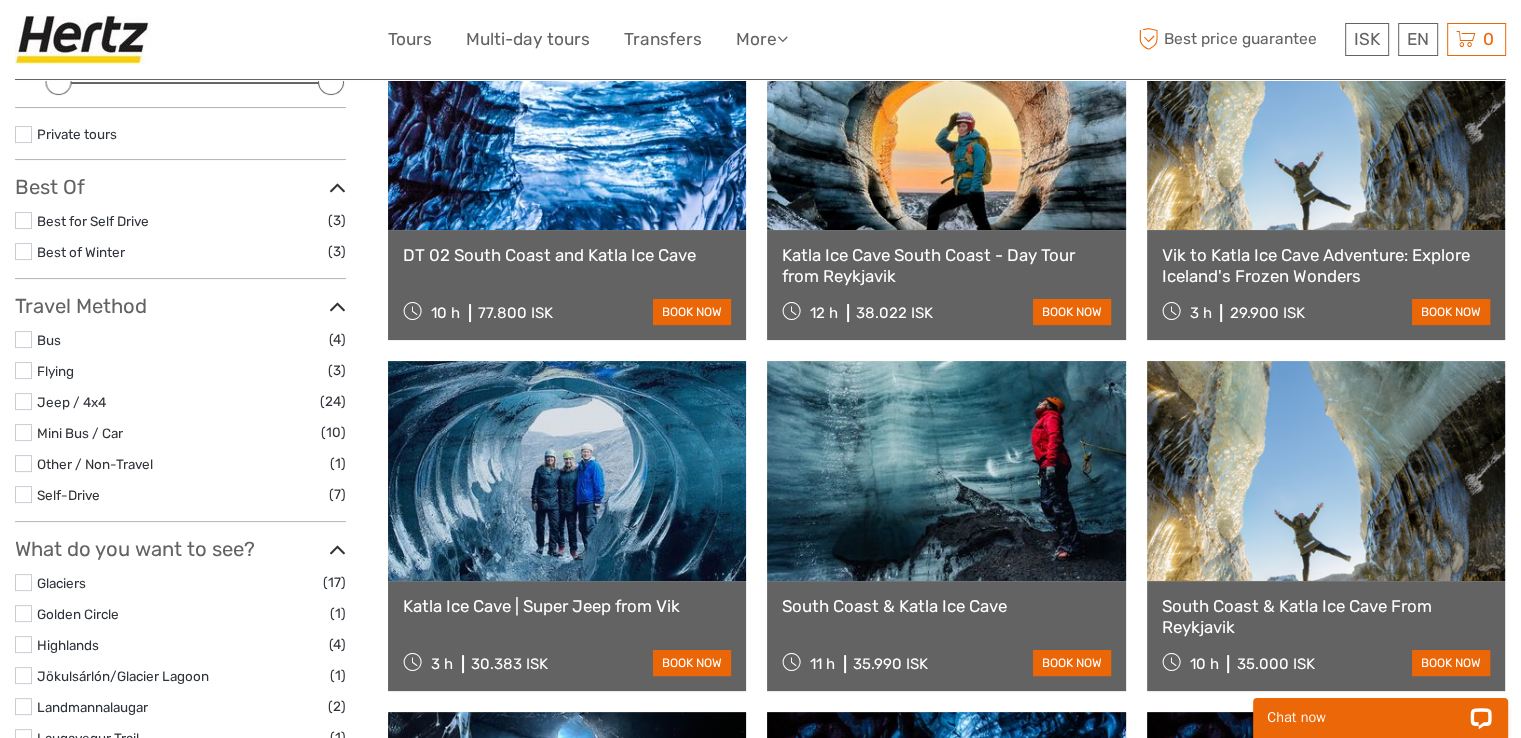 click on "Vik to Katla Ice Cave Adventure: Explore Iceland's Frozen Wonders" at bounding box center (1326, 265) 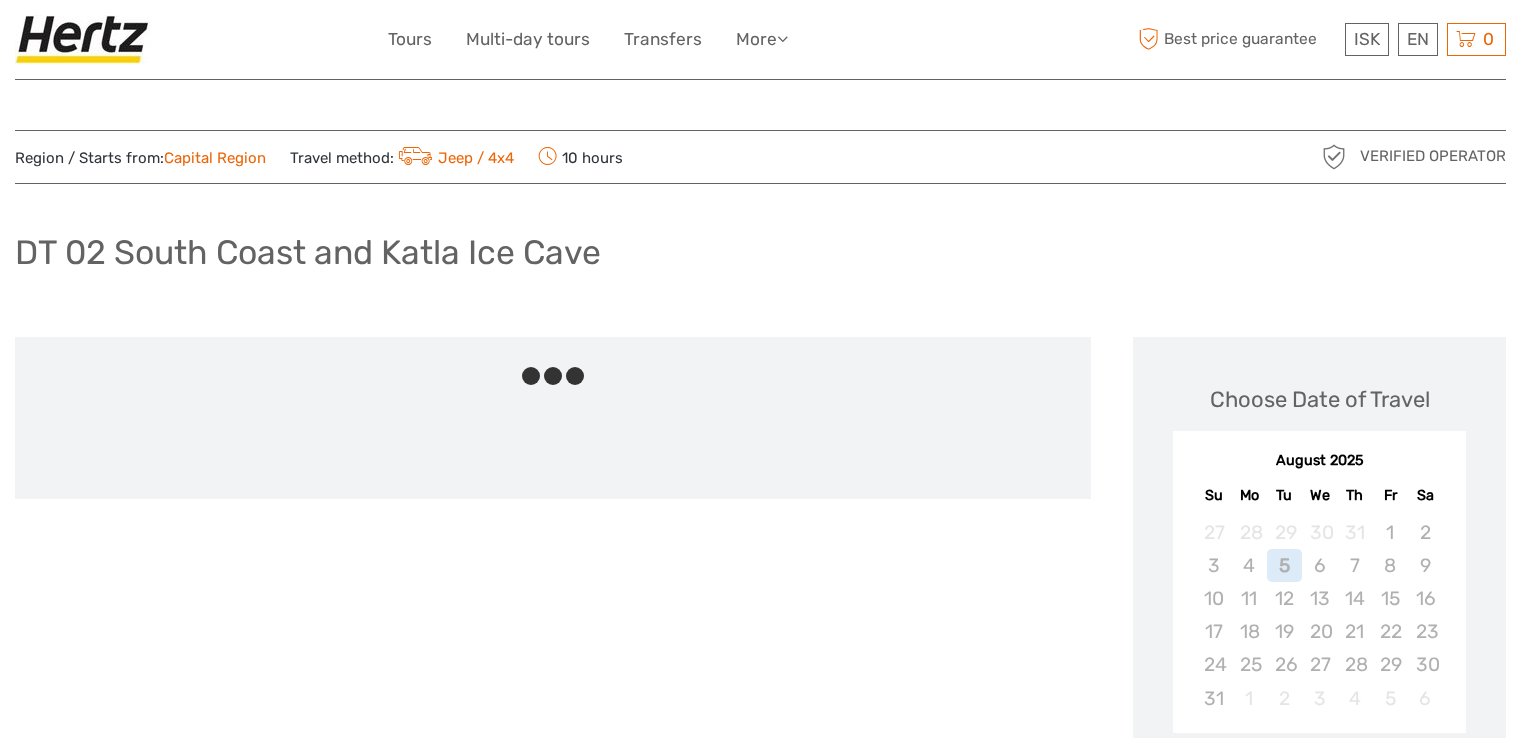 scroll, scrollTop: 0, scrollLeft: 0, axis: both 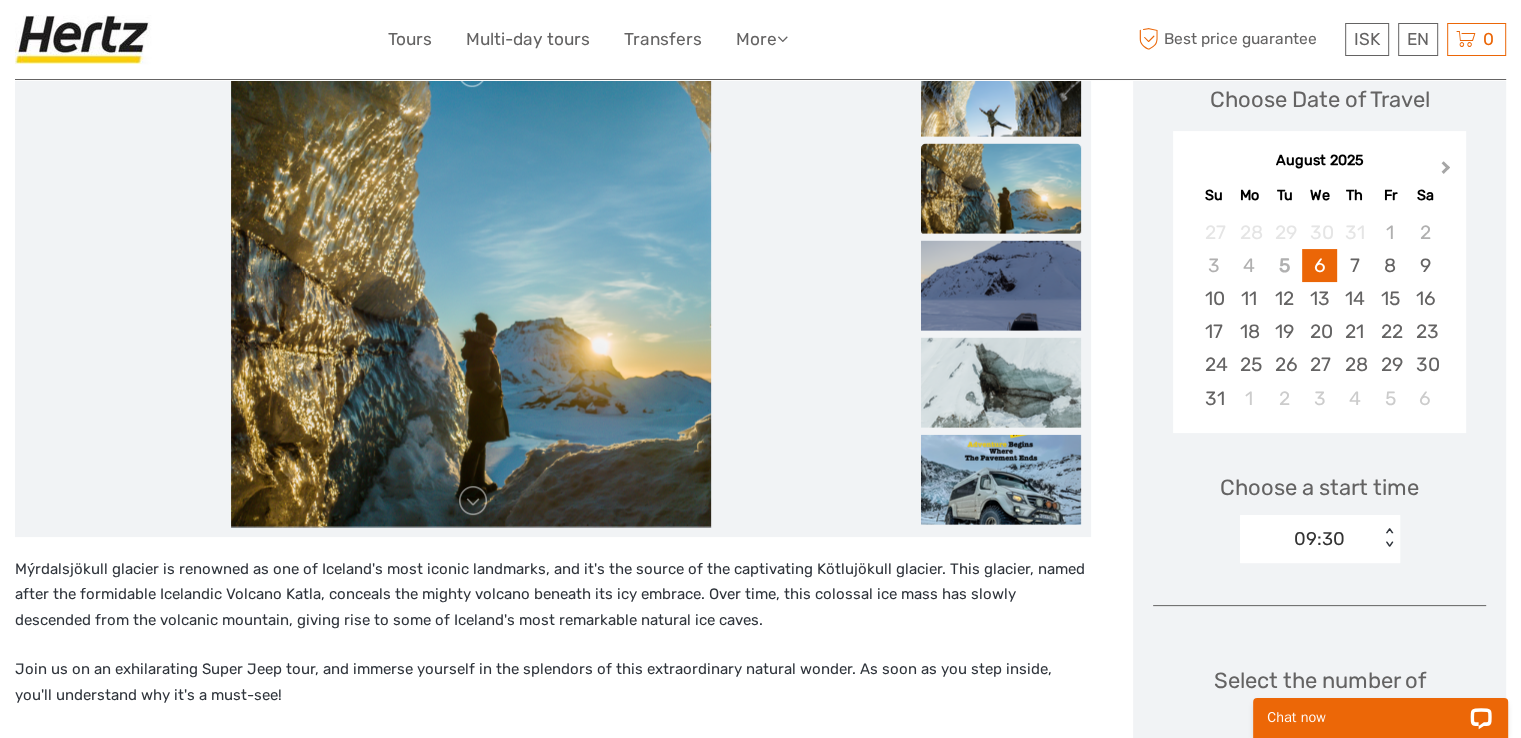 click on "Next Month" at bounding box center (1448, 172) 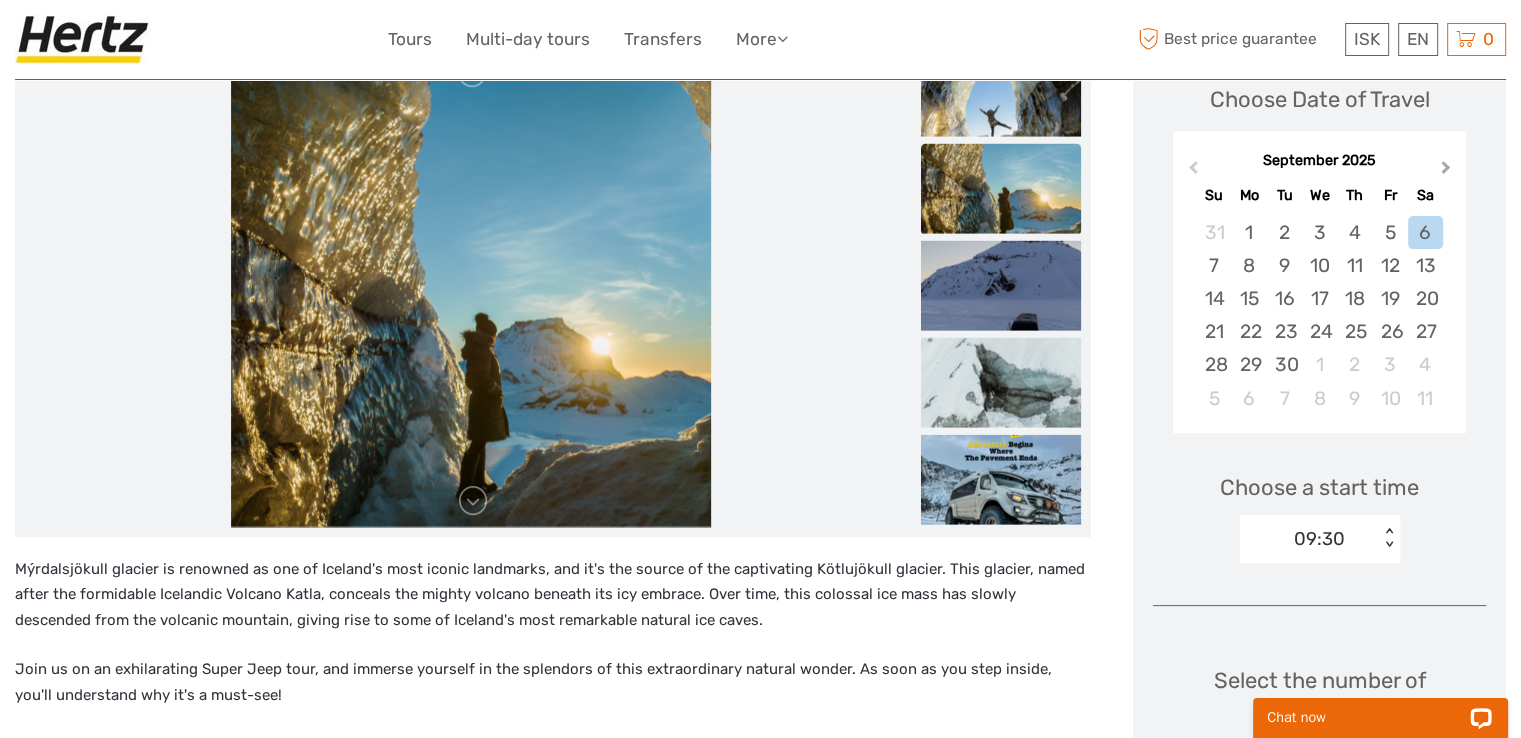 click on "Next Month" at bounding box center [1448, 172] 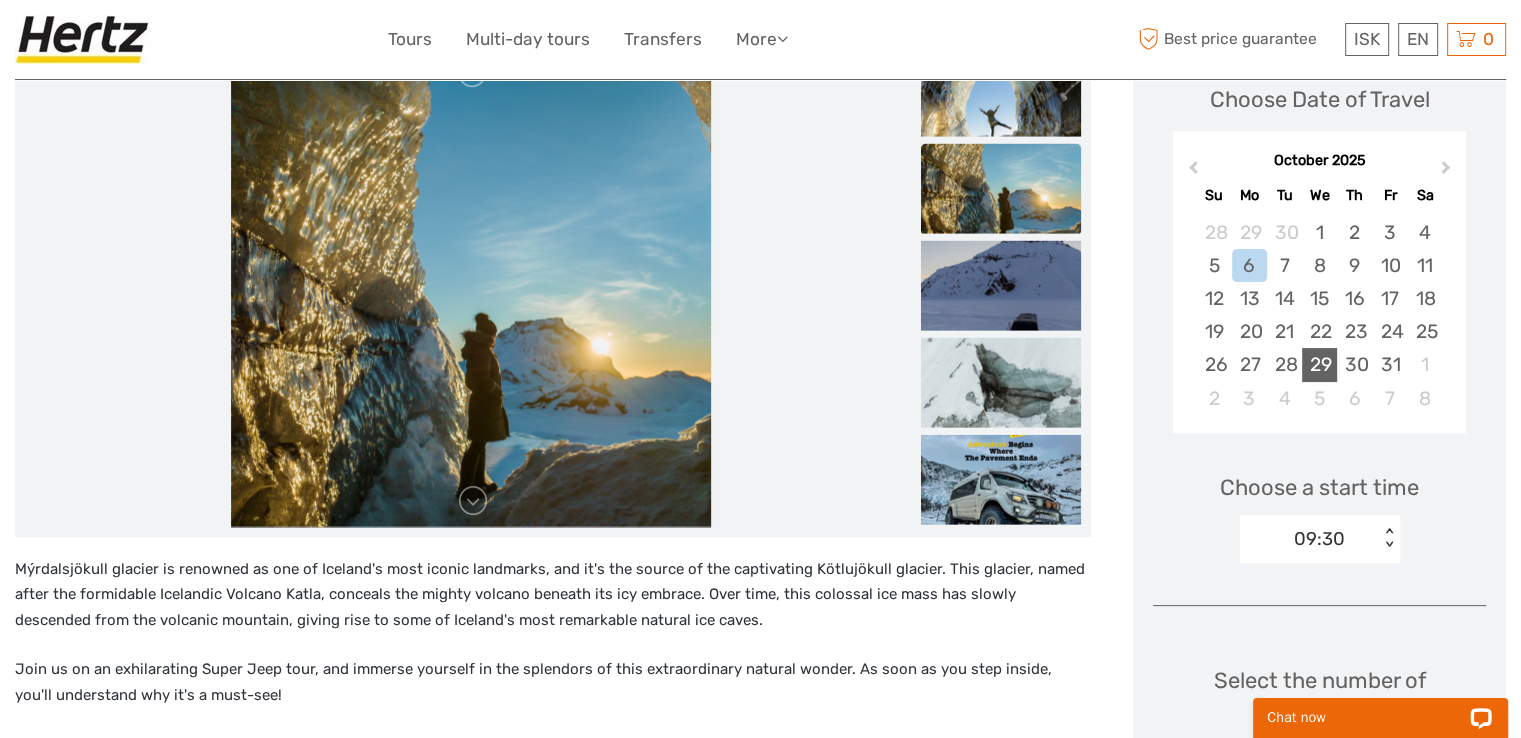 click on "29" at bounding box center (1319, 364) 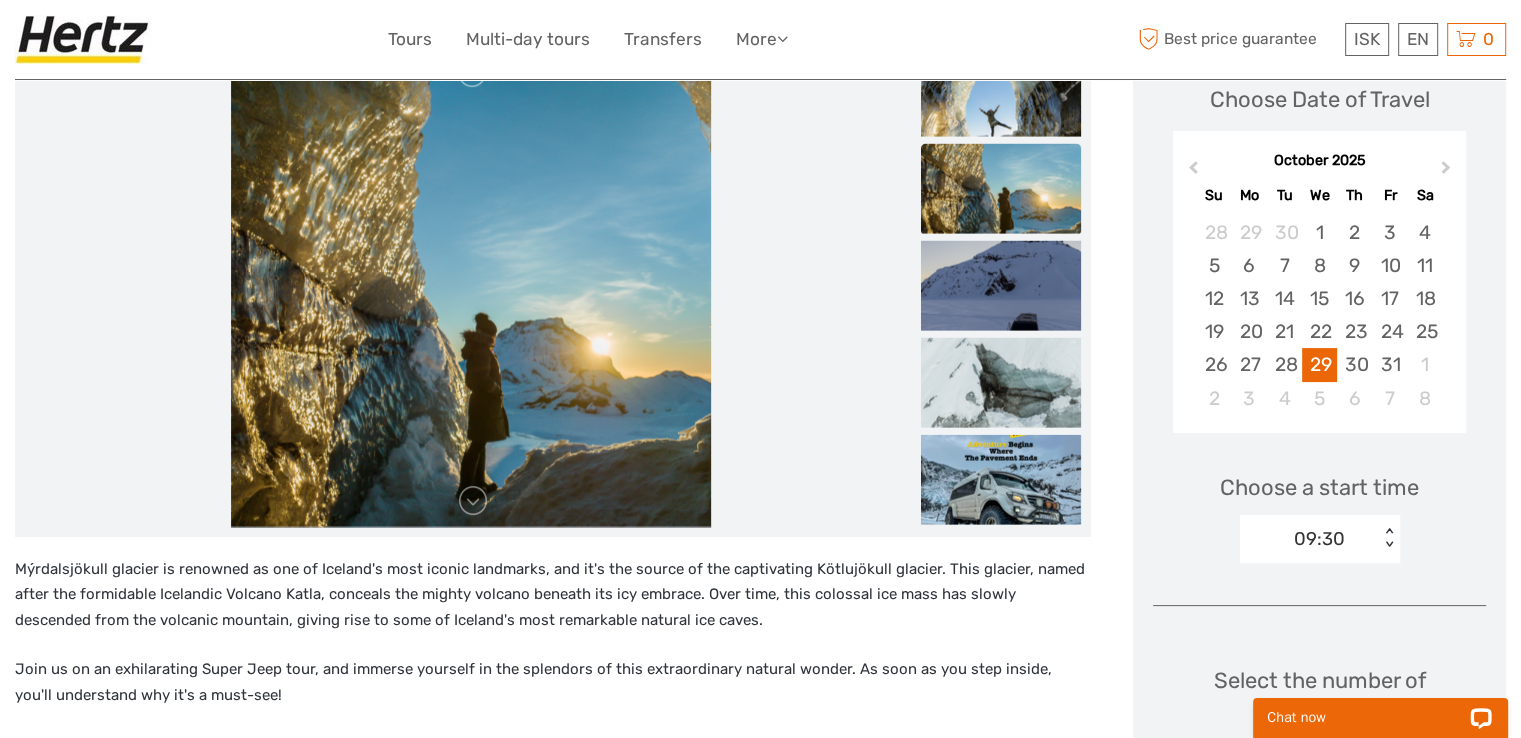 click on "< >" at bounding box center [1389, 538] 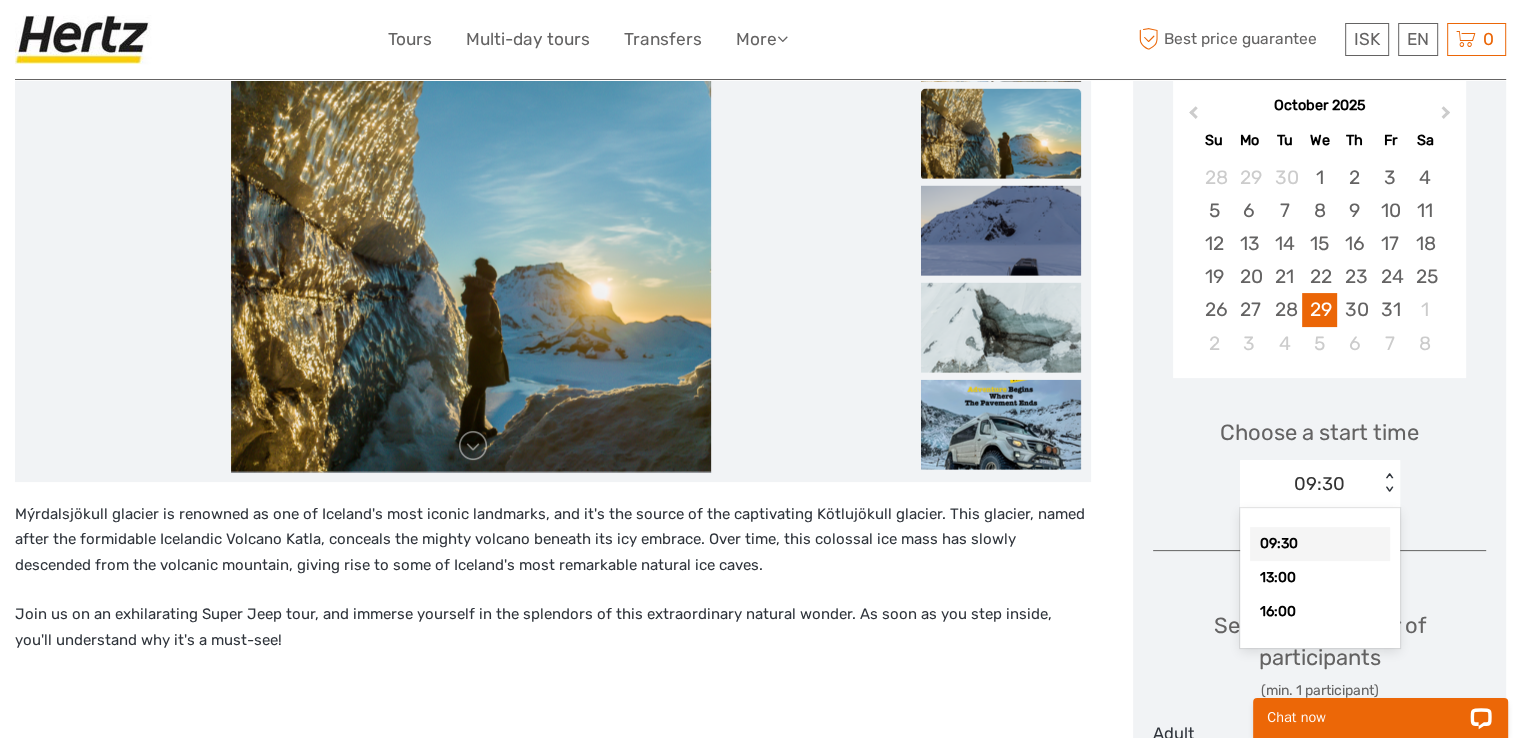 scroll, scrollTop: 400, scrollLeft: 0, axis: vertical 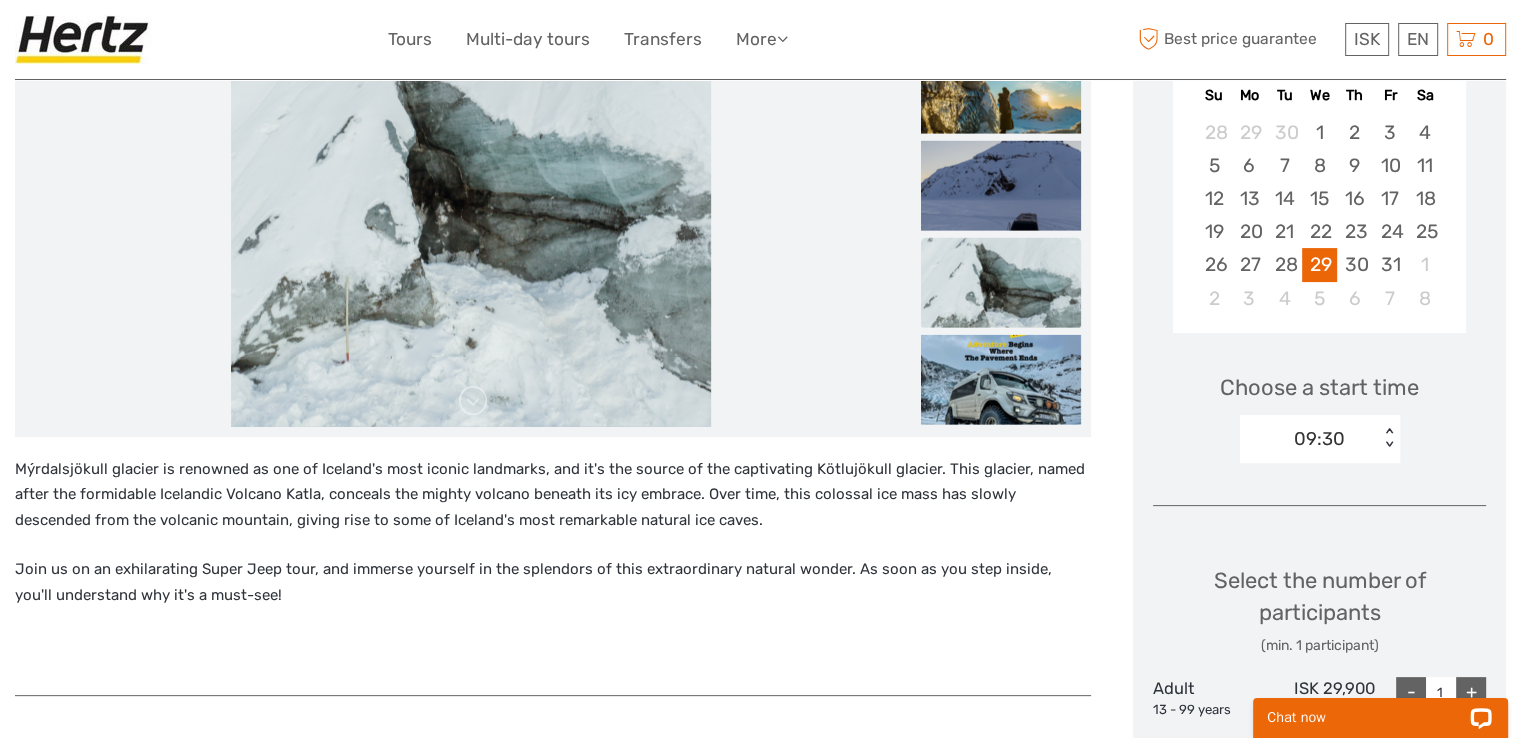 click on "Join us on an exhilarating Super Jeep tour, and immerse yourself in the splendors of this extraordinary natural wonder. As soon as you step inside, you'll understand why it's a must-see!" at bounding box center (553, 582) 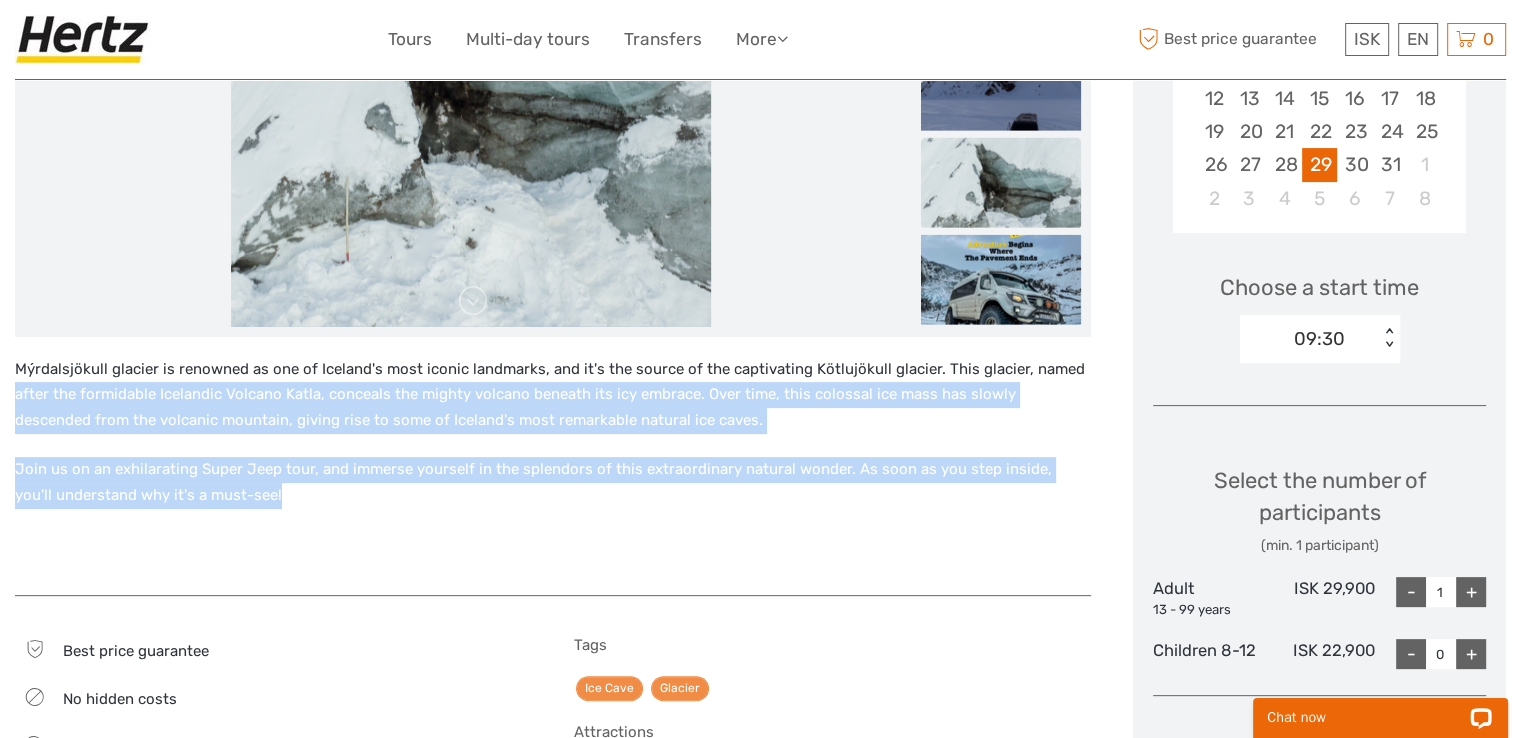 drag, startPoint x: 357, startPoint y: 505, endPoint x: 0, endPoint y: 387, distance: 375.996 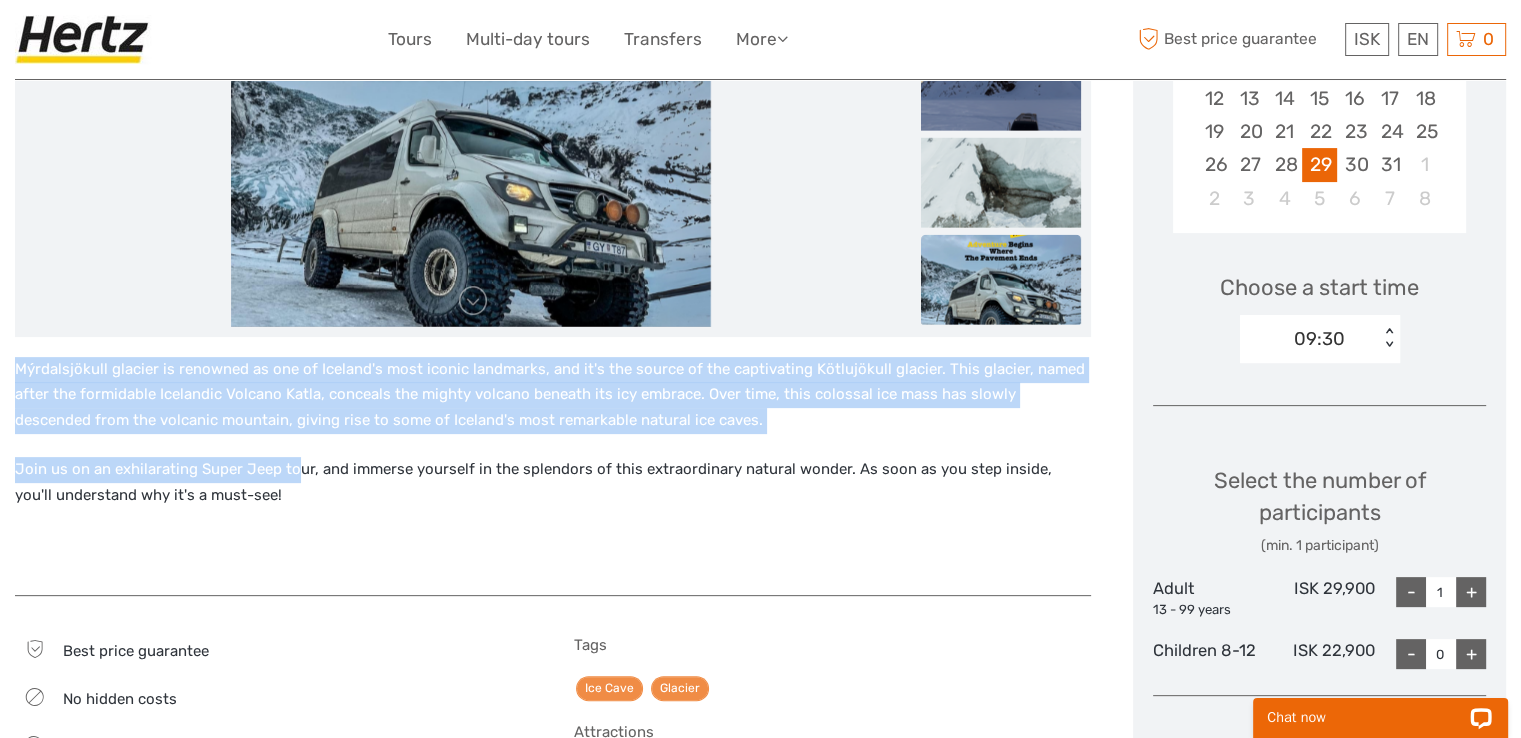 drag, startPoint x: 20, startPoint y: 367, endPoint x: 311, endPoint y: 494, distance: 317.50592 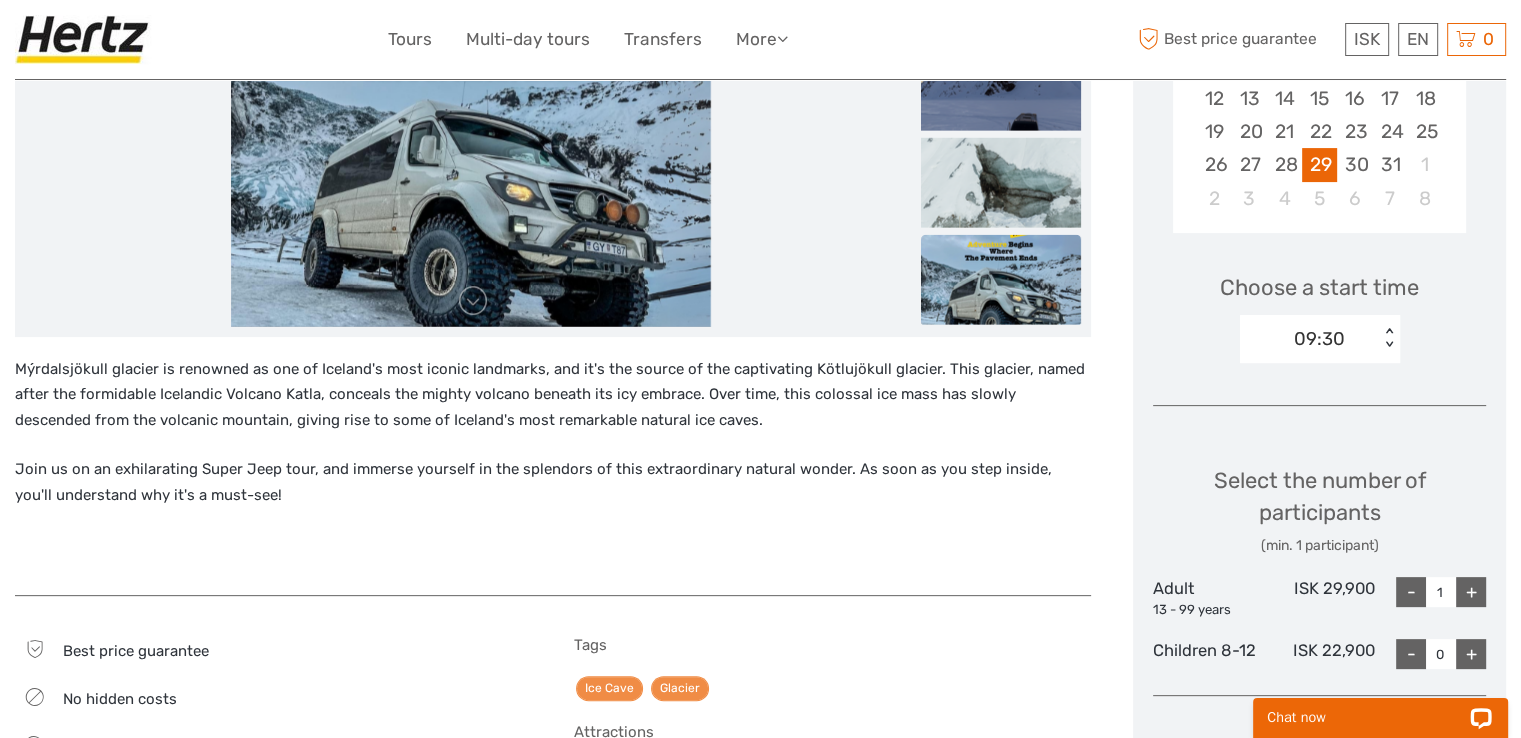 click on "Join us on an exhilarating Super Jeep tour, and immerse yourself in the splendors of this extraordinary natural wonder. As soon as you step inside, you'll understand why it's a must-see!" at bounding box center [553, 482] 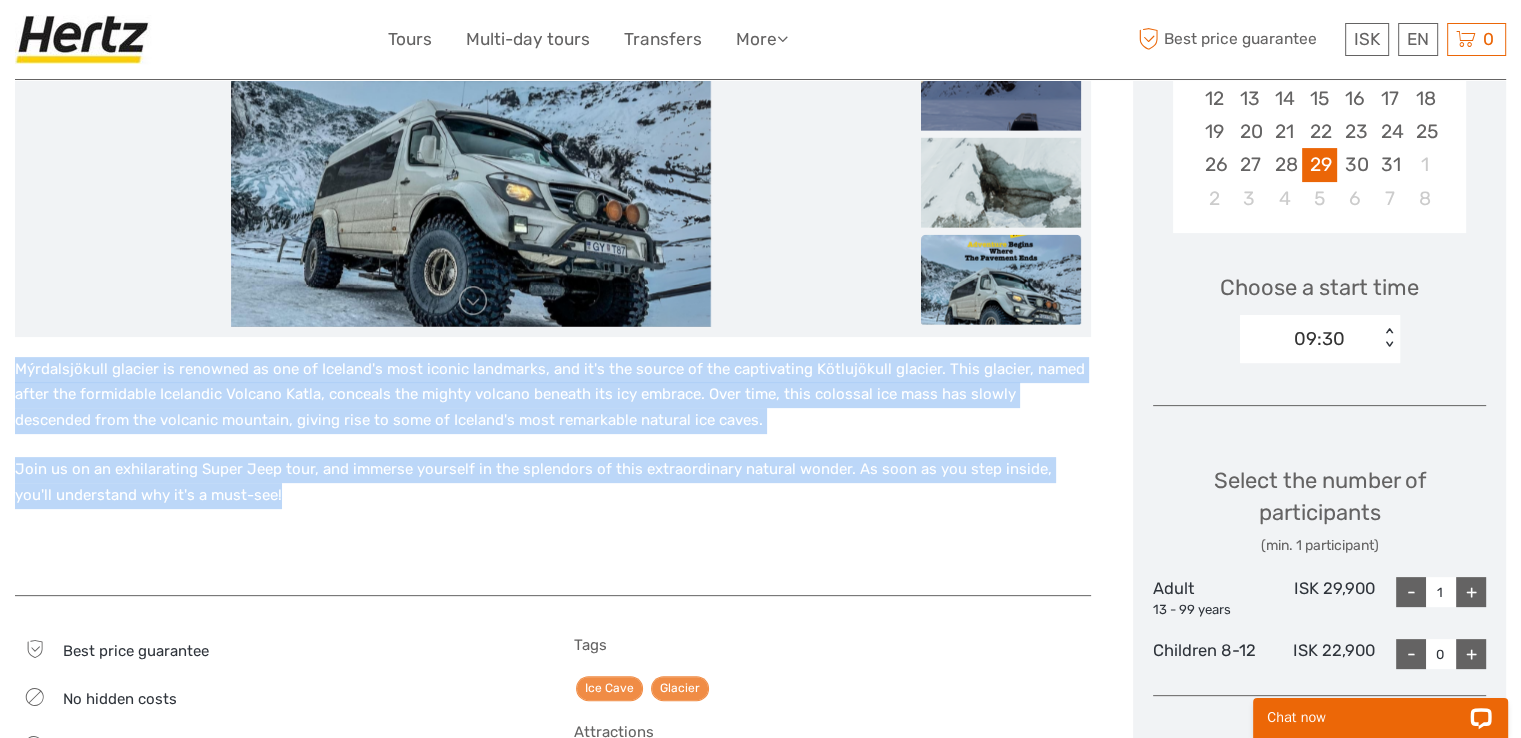 drag, startPoint x: 327, startPoint y: 500, endPoint x: 20, endPoint y: 375, distance: 331.47247 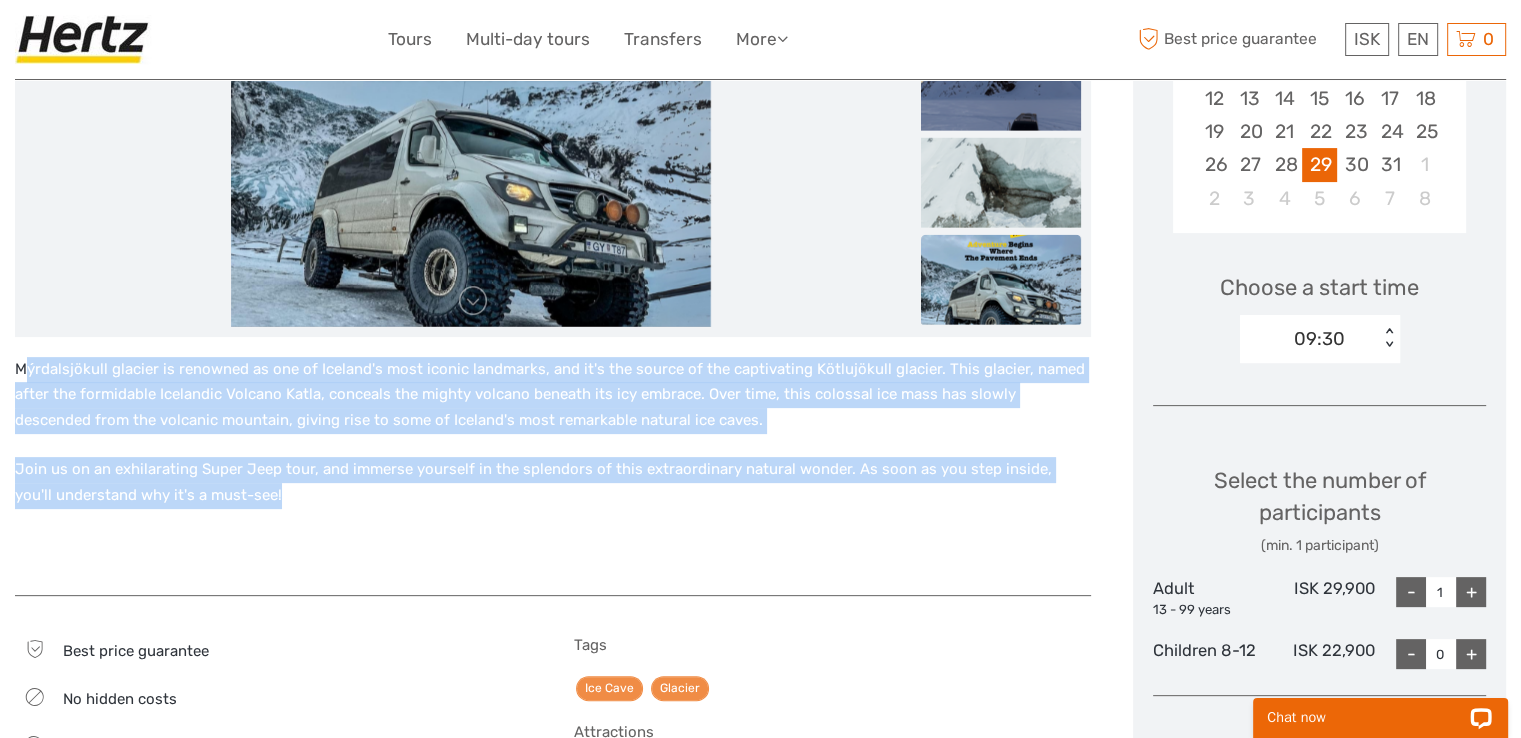 drag, startPoint x: 28, startPoint y: 374, endPoint x: 296, endPoint y: 489, distance: 291.63162 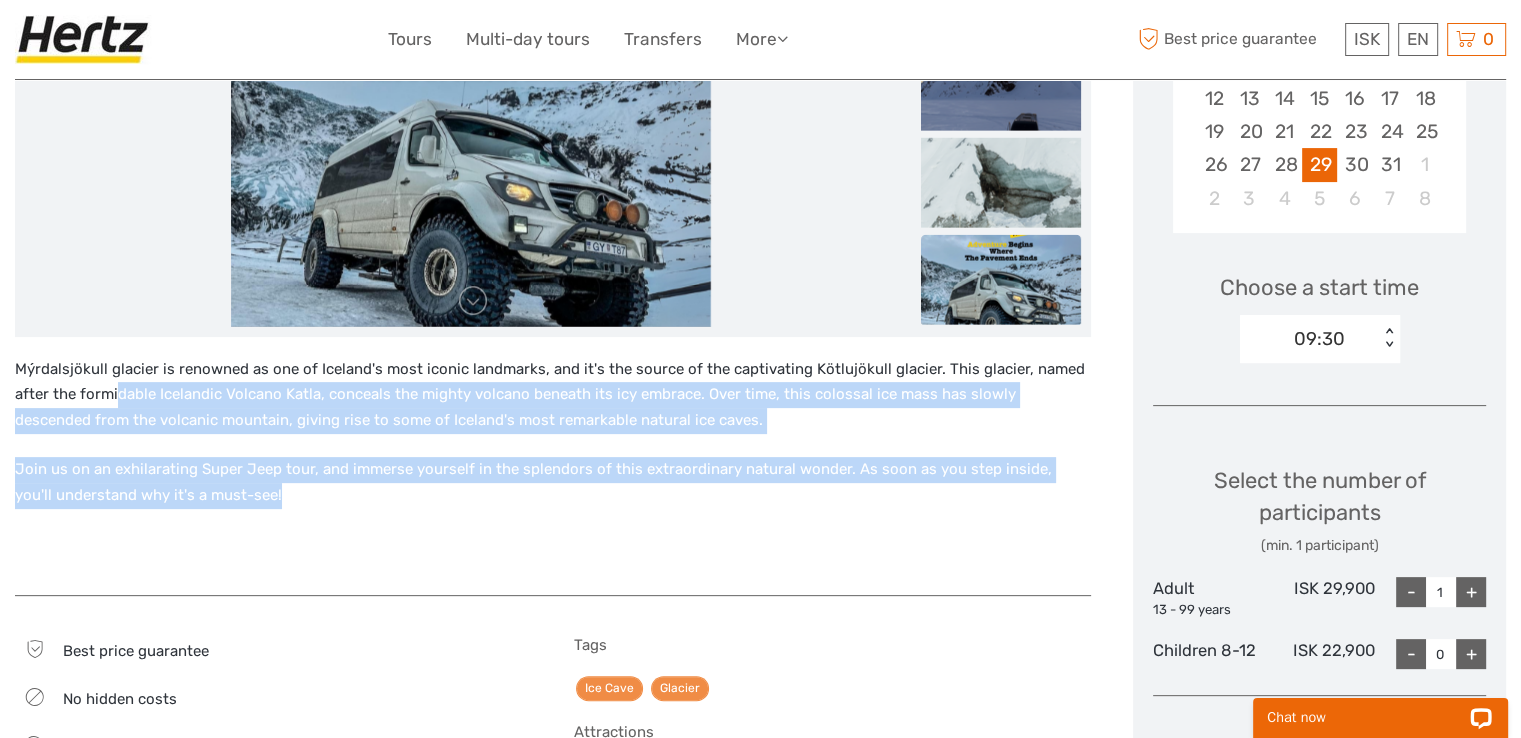 drag, startPoint x: 281, startPoint y: 493, endPoint x: 117, endPoint y: 382, distance: 198.03282 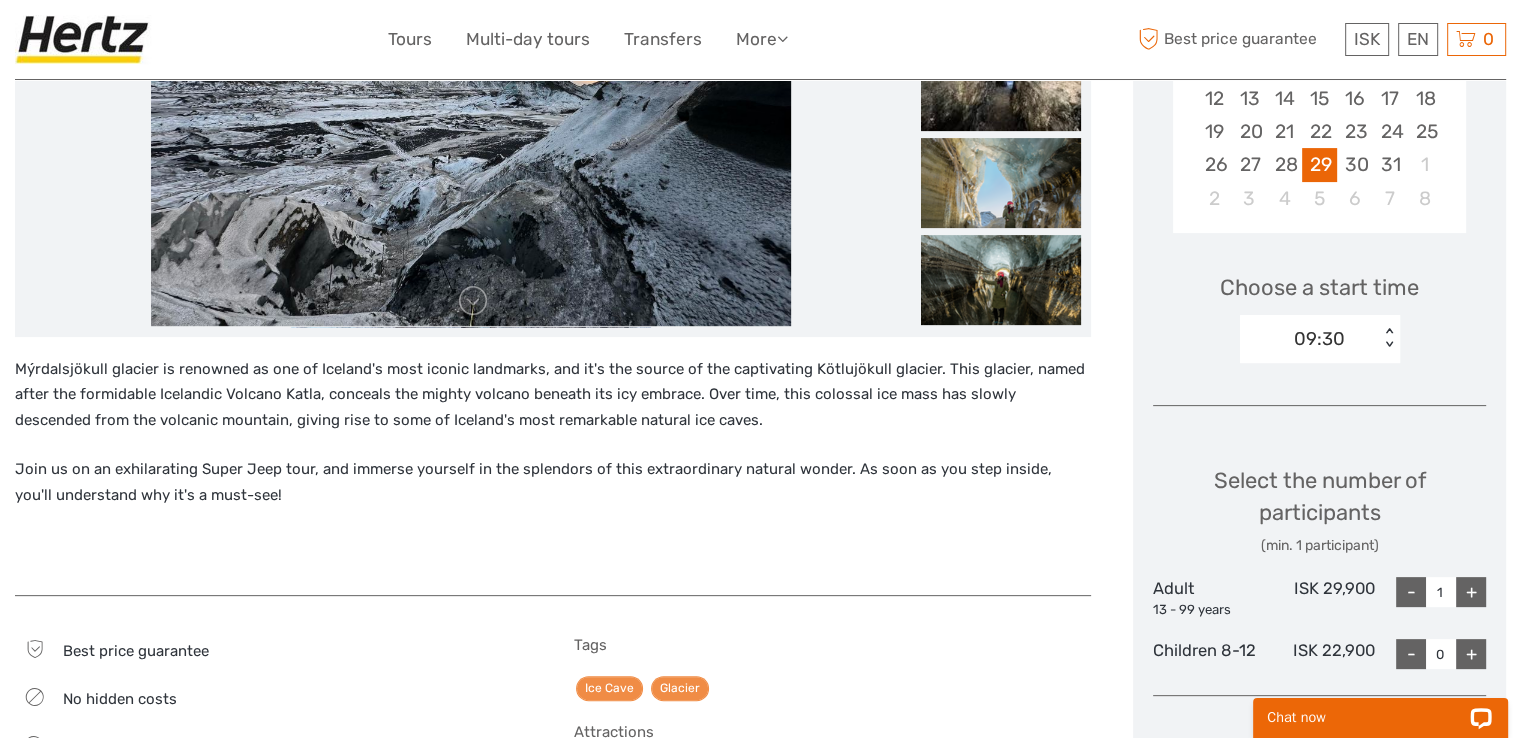 click on "Join us on an exhilarating Super Jeep tour, and immerse yourself in the splendors of this extraordinary natural wonder. As soon as you step inside, you'll understand why it's a must-see!" at bounding box center (553, 482) 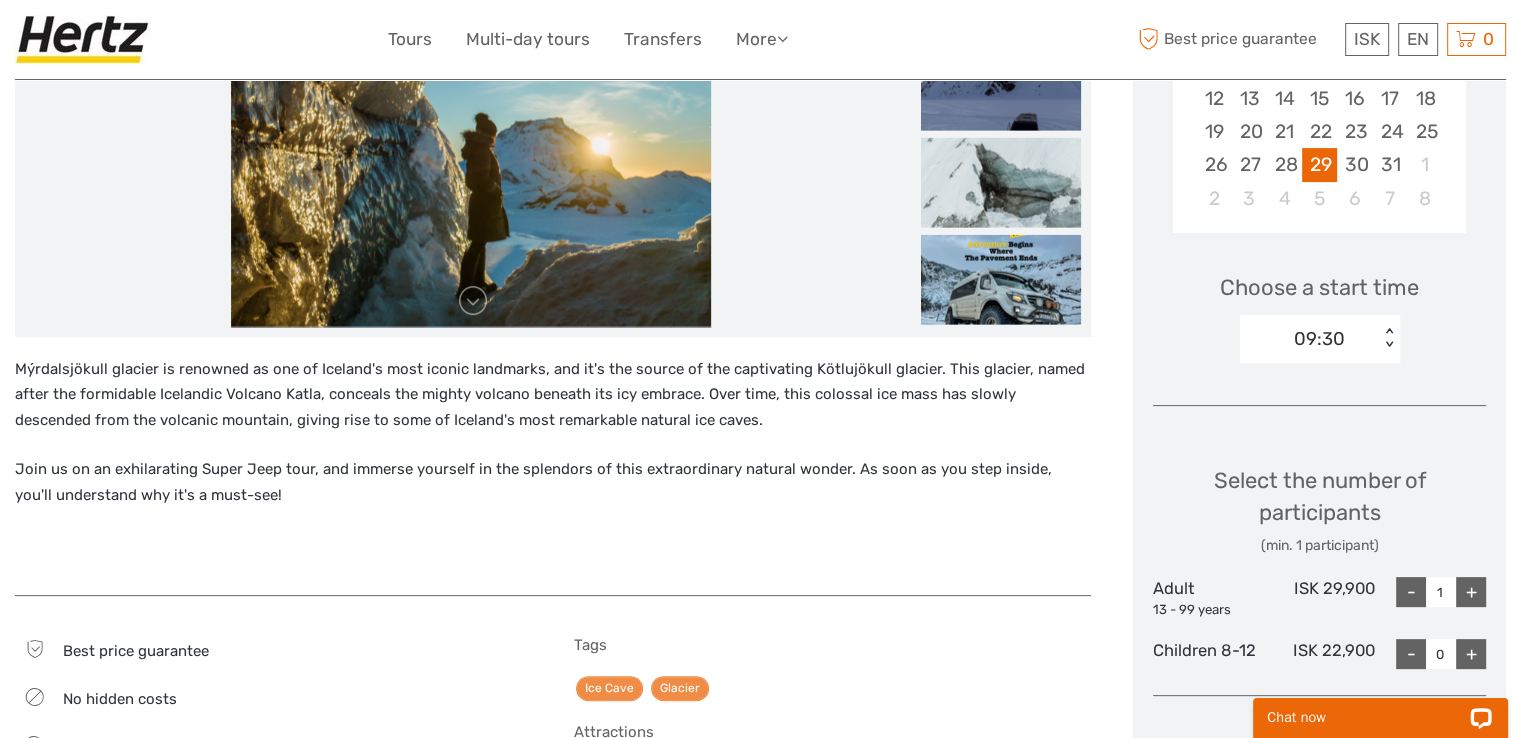 click on "Mýrdalsjökull glacier is renowned as one of Iceland's most iconic landmarks, and it's the source of the captivating Kötlujökull glacier. This glacier, named after the formidable Icelandic Volcano Katla, conceals the mighty volcano beneath its icy embrace. Over time, this colossal ice mass has slowly descended from the volcanic mountain, giving rise to some of Iceland's most remarkable natural ice caves. Join us on an exhilarating Super Jeep tour, and immerse yourself in the splendors of this extraordinary natural wonder. As soon as you step inside, you'll understand why it's a must-see!" at bounding box center [553, 466] 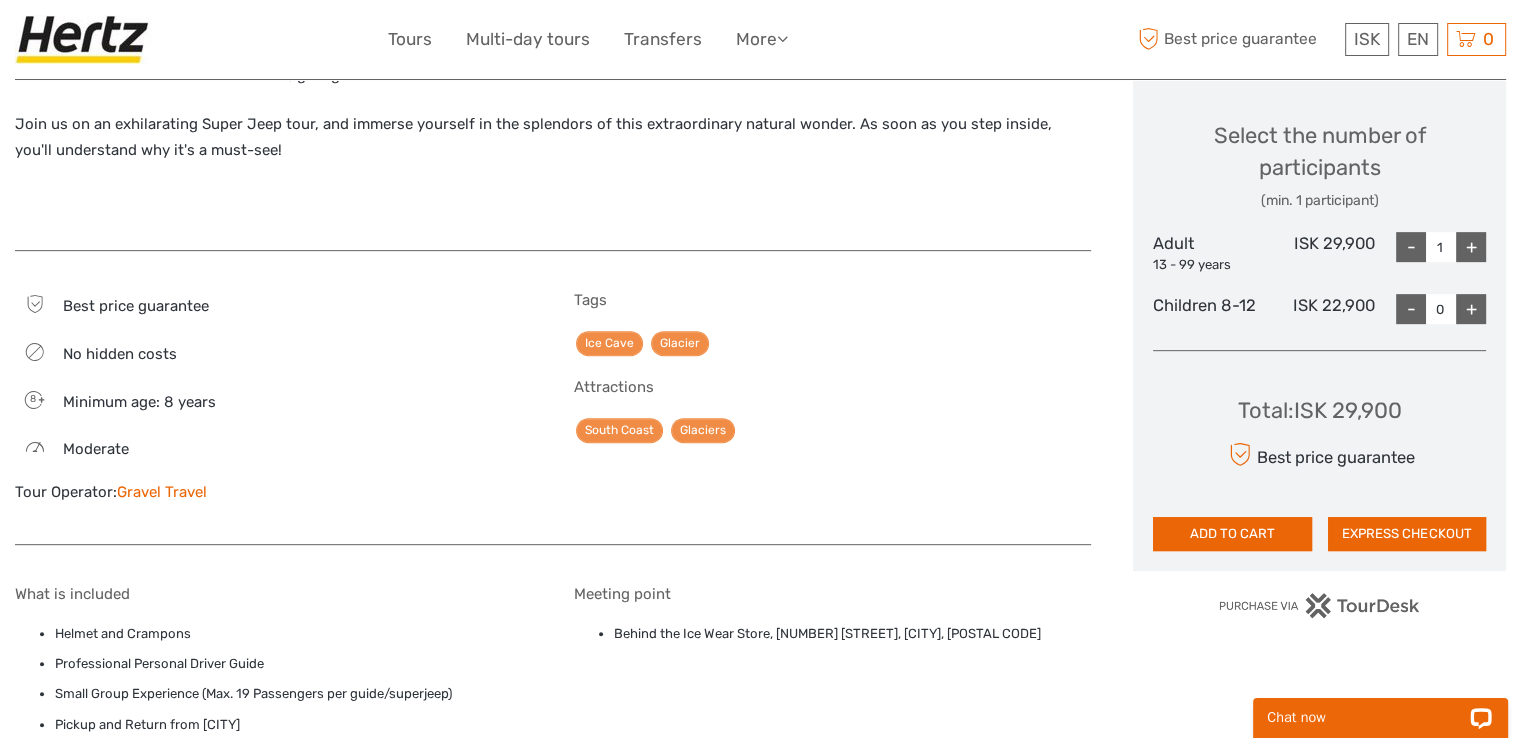 scroll, scrollTop: 800, scrollLeft: 0, axis: vertical 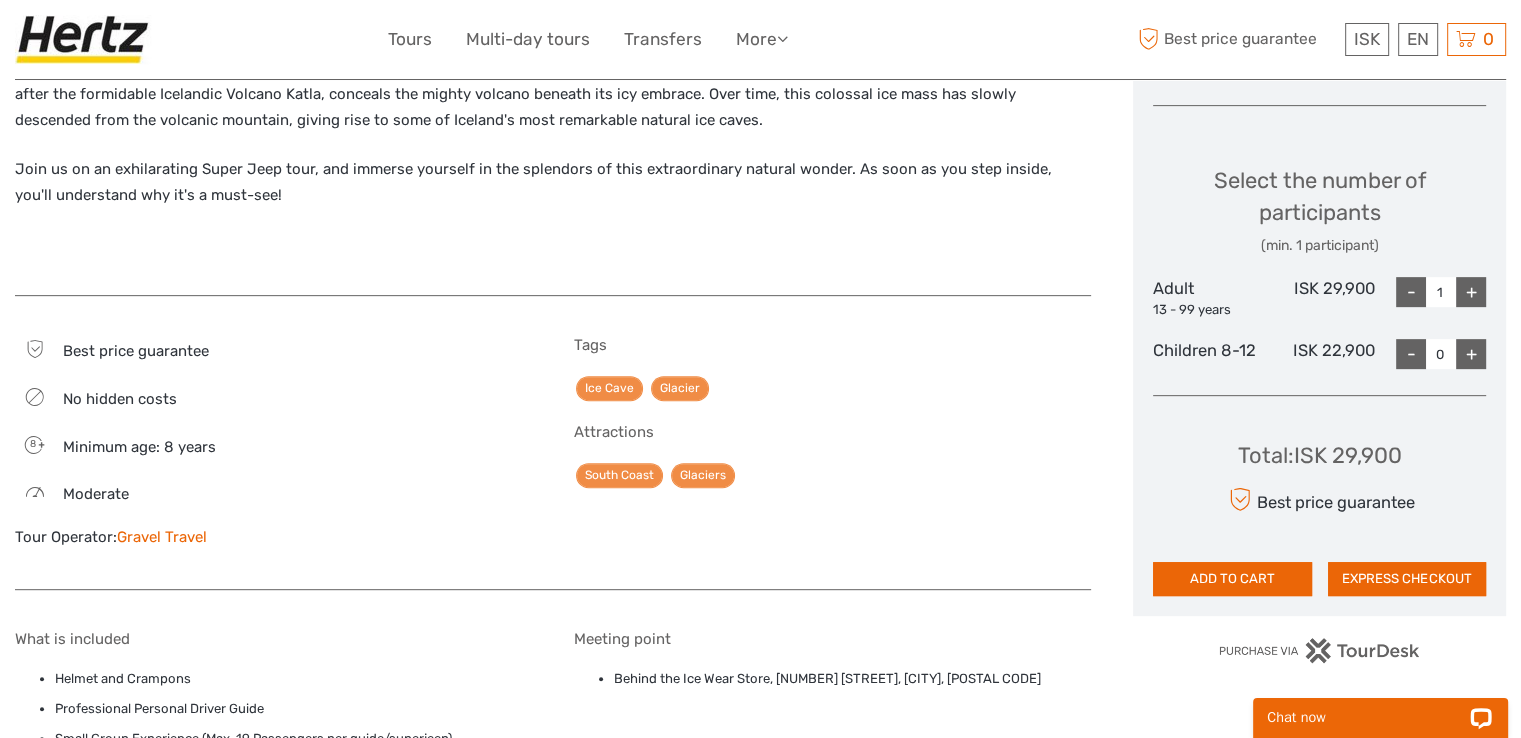 click on "+" at bounding box center (1471, 292) 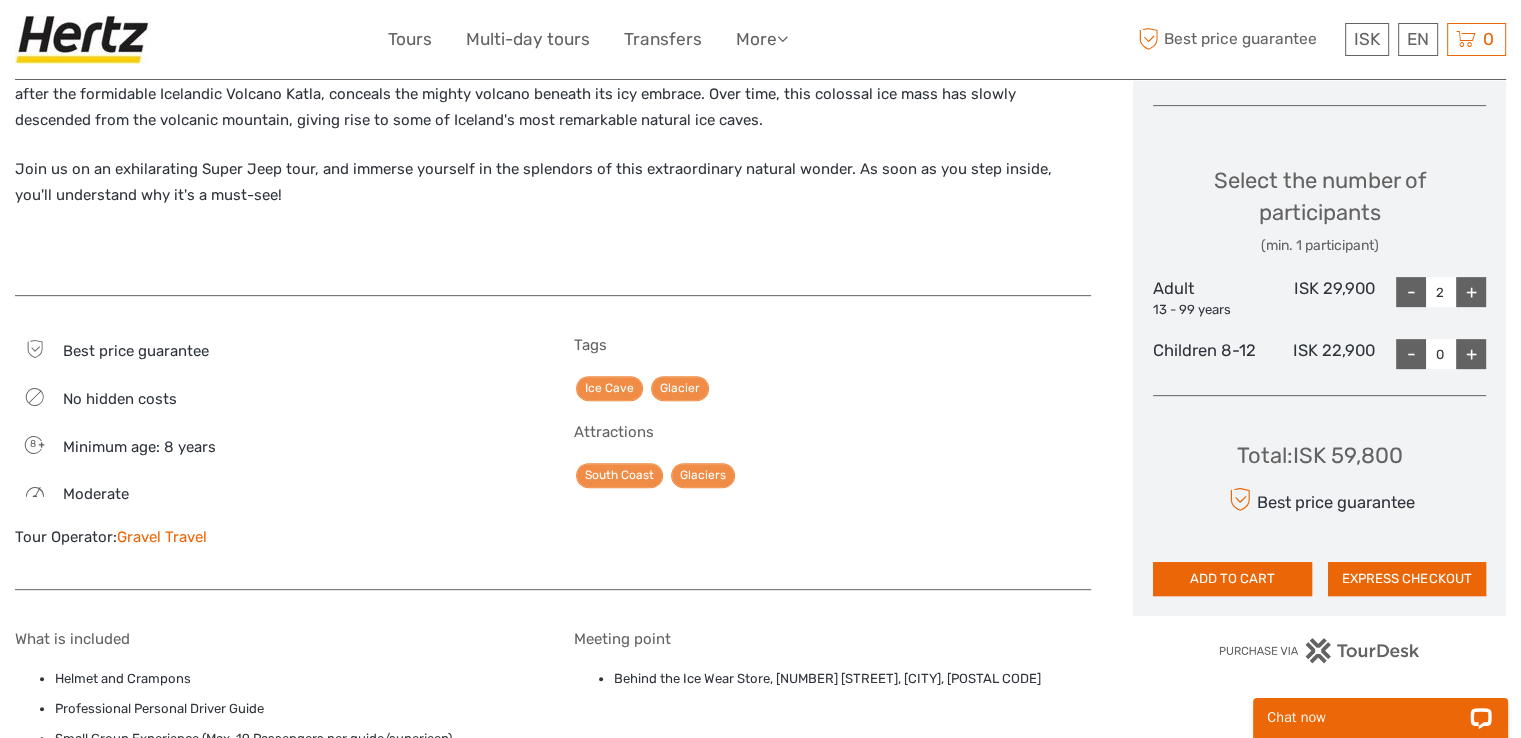 click on "-" at bounding box center [1411, 292] 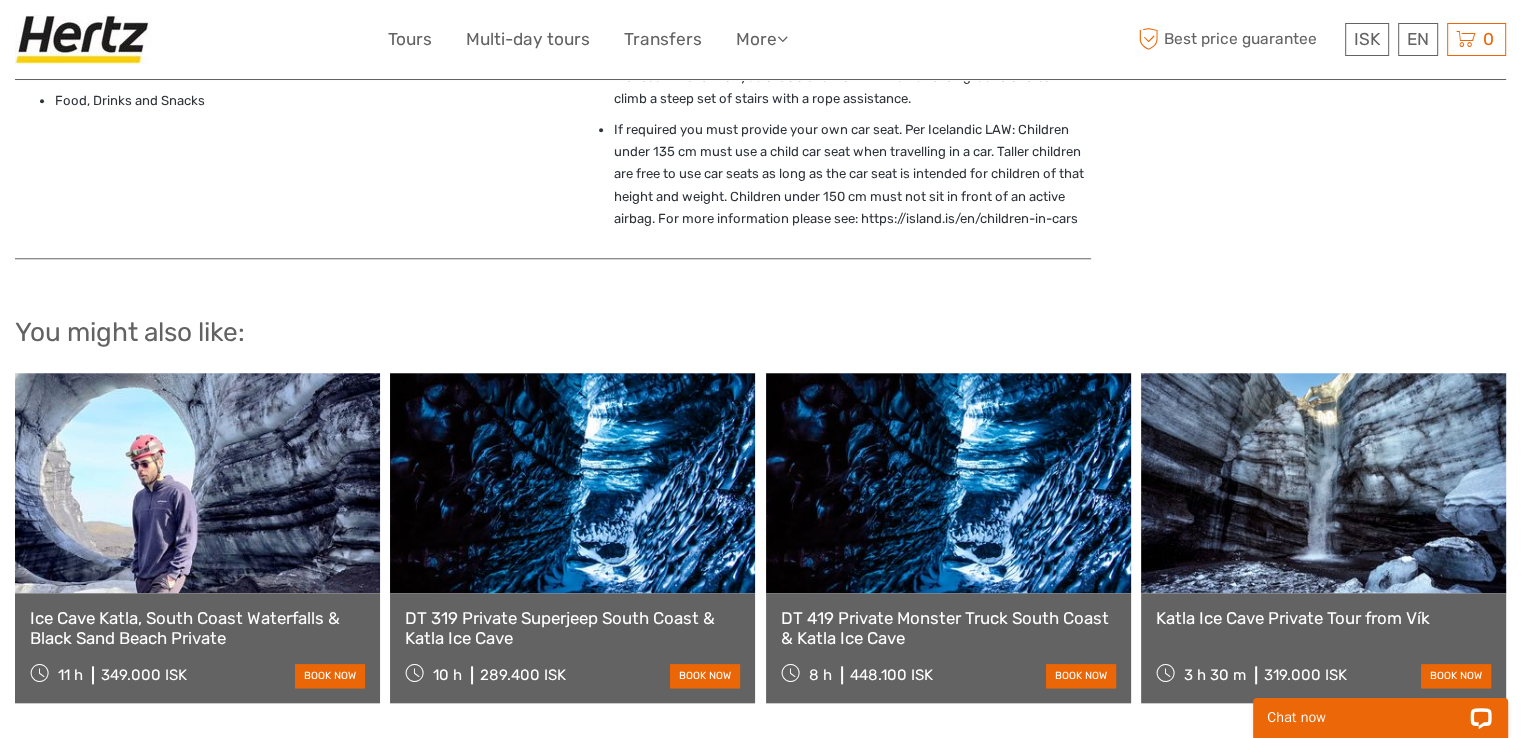 scroll, scrollTop: 1900, scrollLeft: 0, axis: vertical 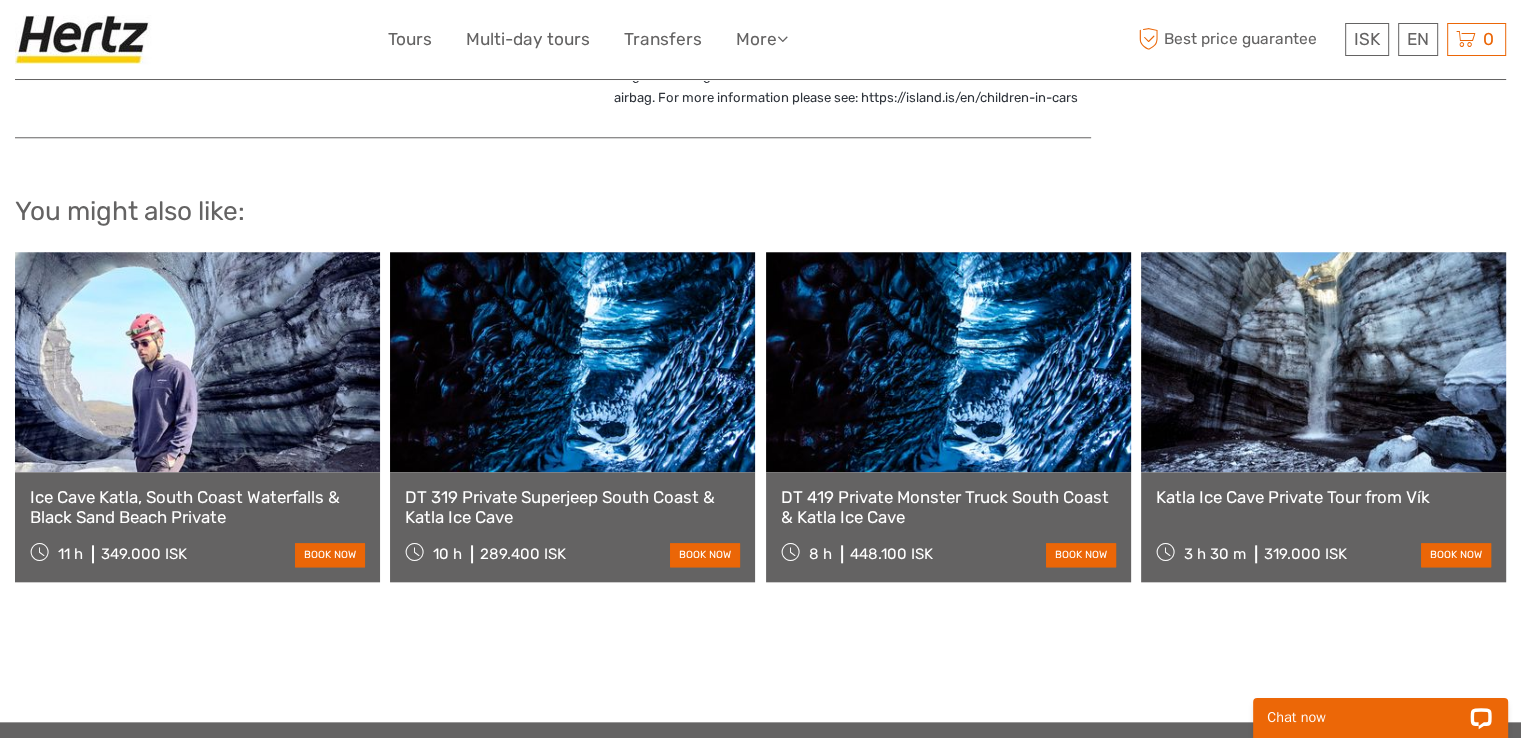 click on "Region / Starts from:
[REGION]
Travel method:
Jeep / 4x4
3 hours
Verified Operator
Vik to Katla Ice Cave Adventure: Explore Iceland's Frozen Wonders" at bounding box center [760, -589] 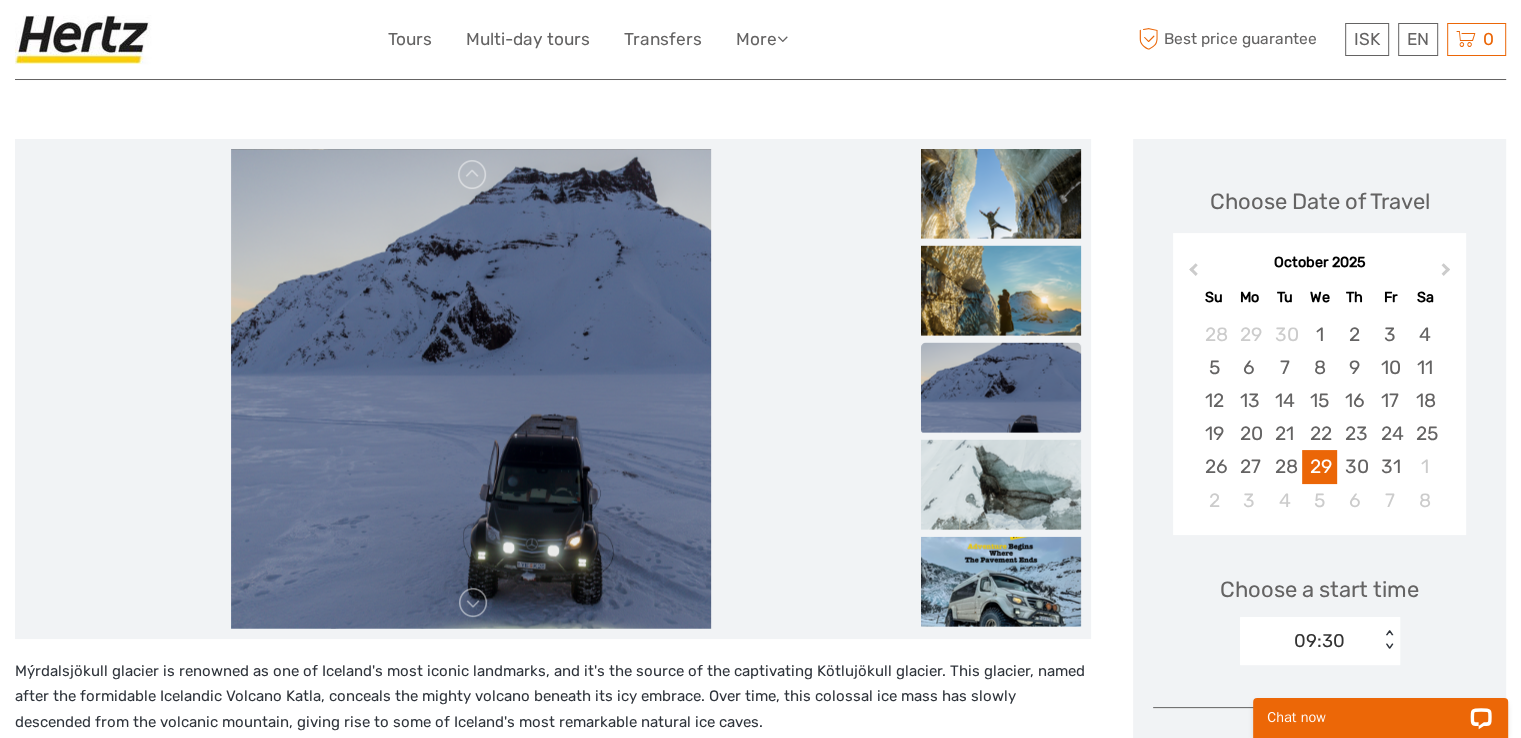 scroll, scrollTop: 200, scrollLeft: 0, axis: vertical 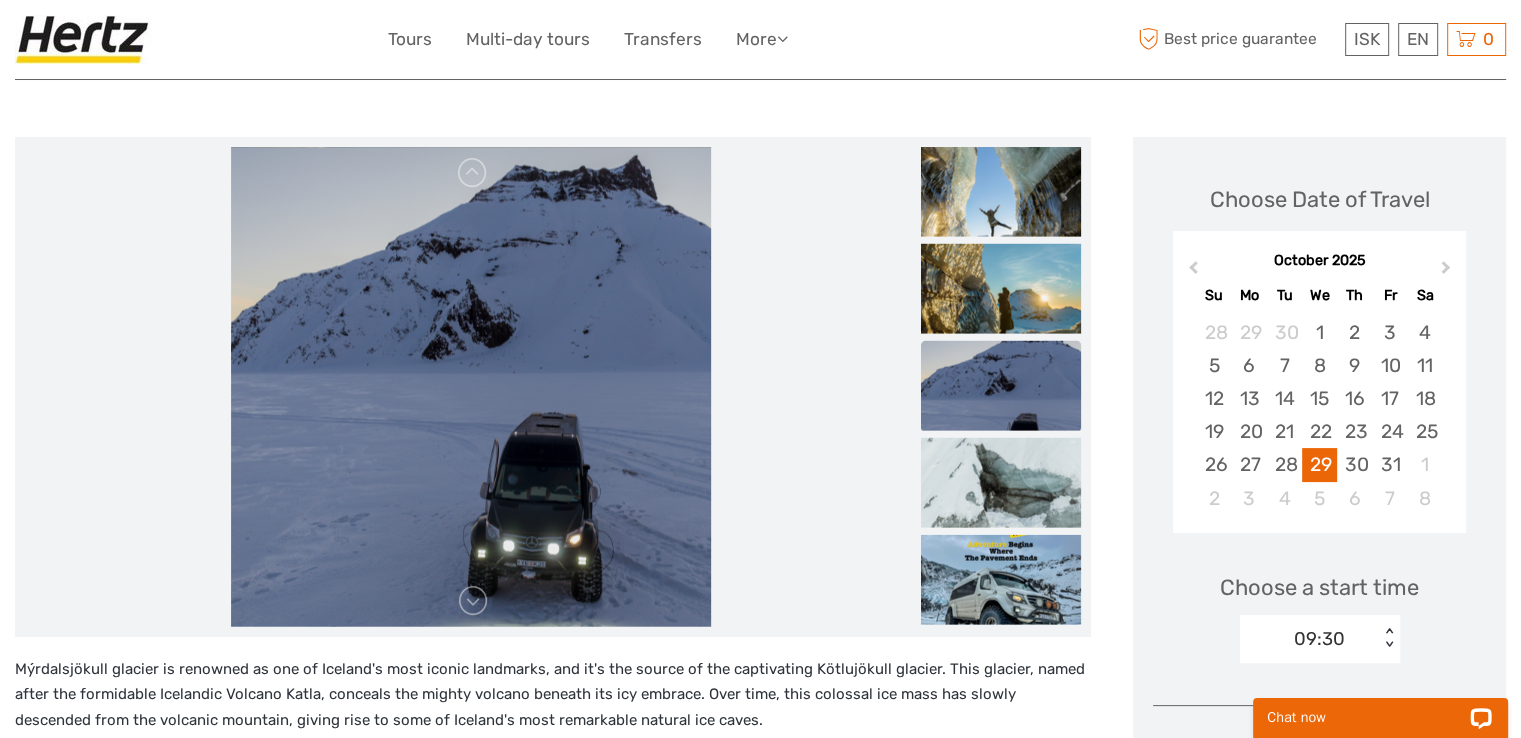 click at bounding box center (1001, 385) 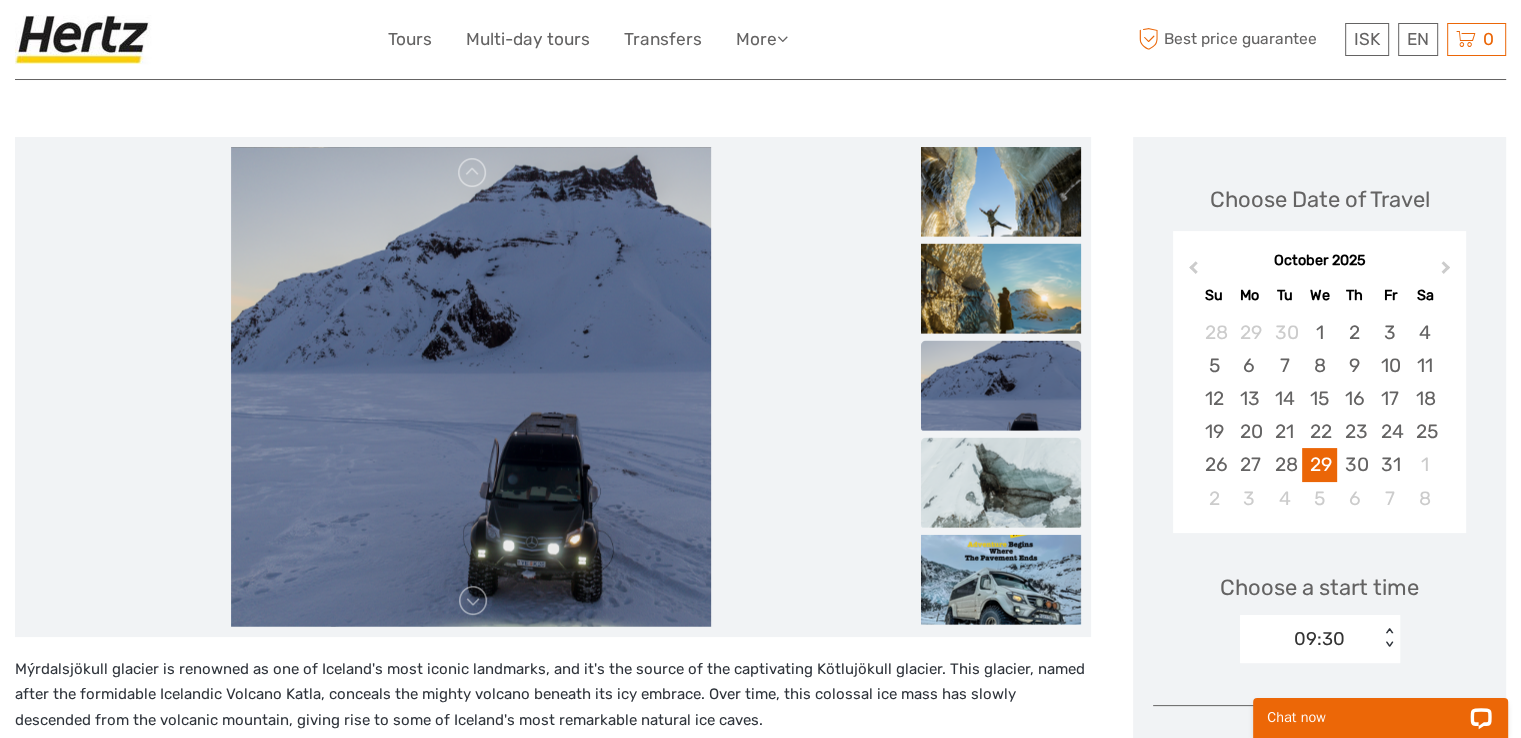 click at bounding box center (1001, 482) 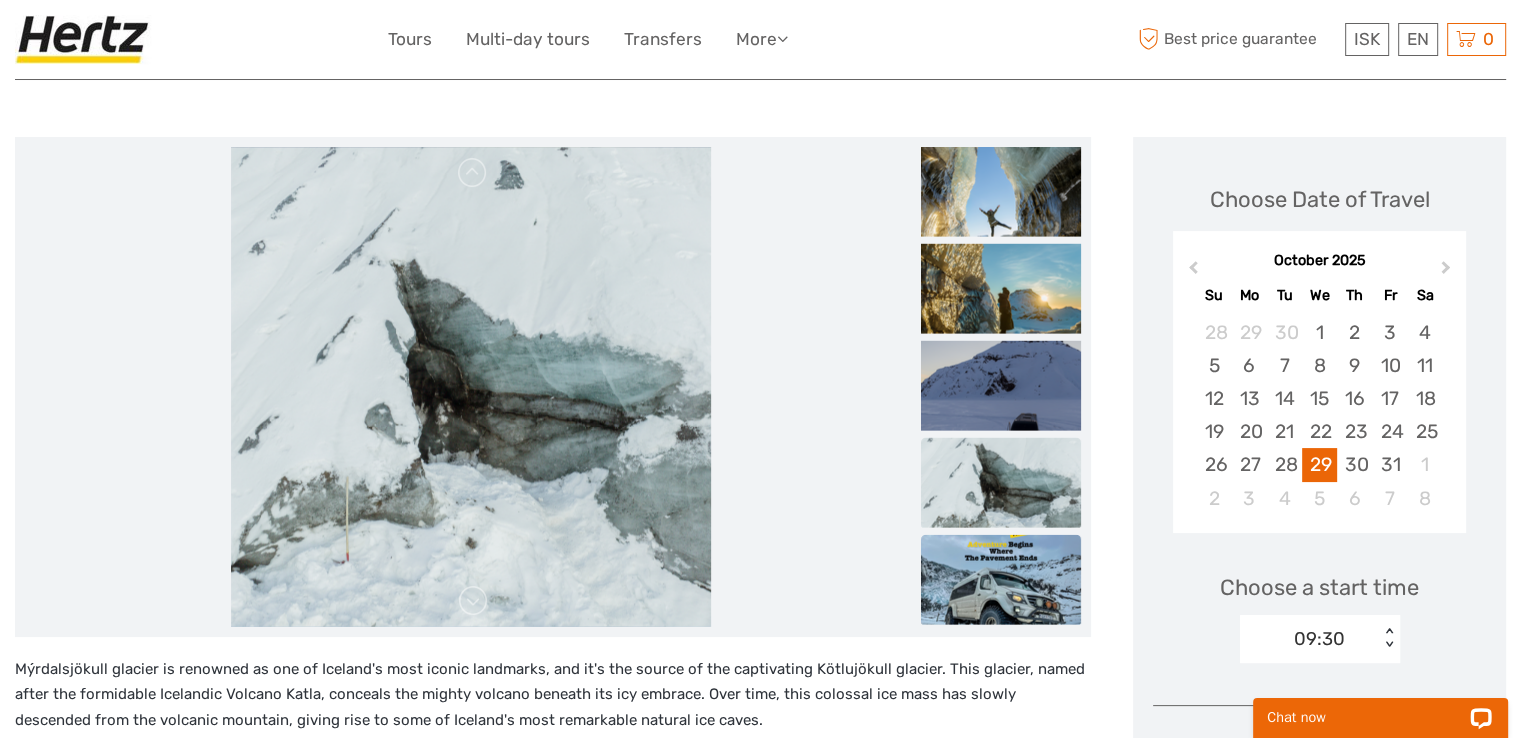 click at bounding box center (1001, 579) 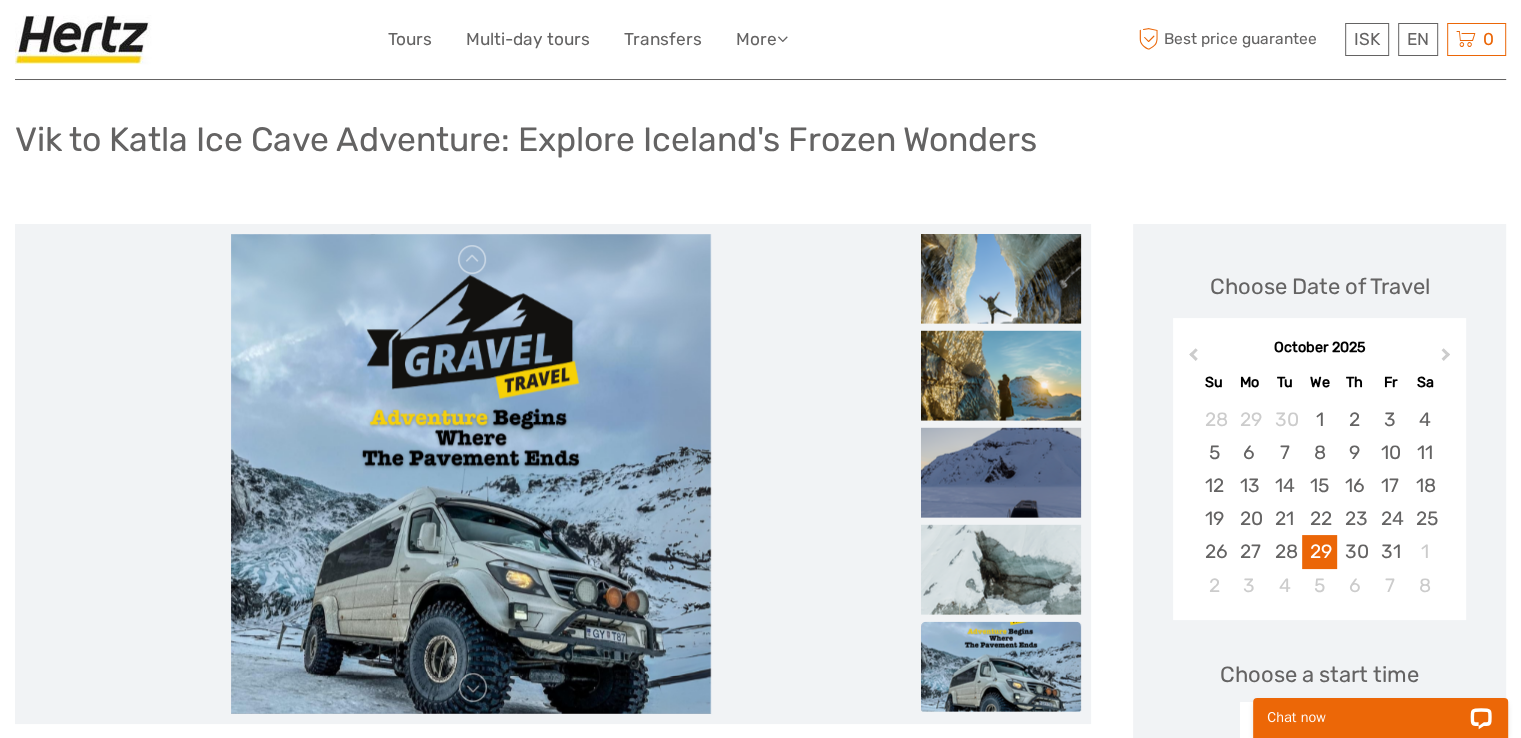 scroll, scrollTop: 100, scrollLeft: 0, axis: vertical 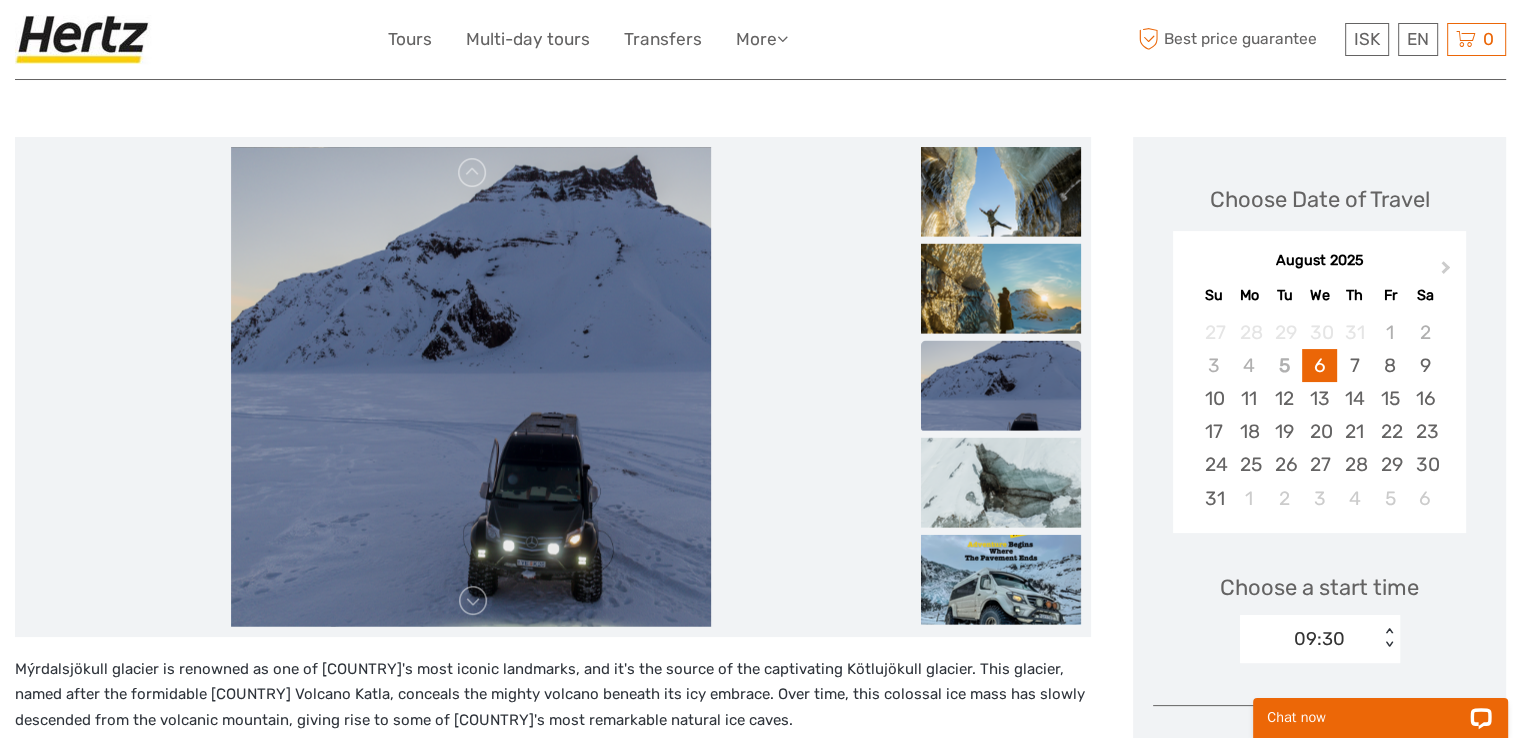 click at bounding box center [1001, 385] 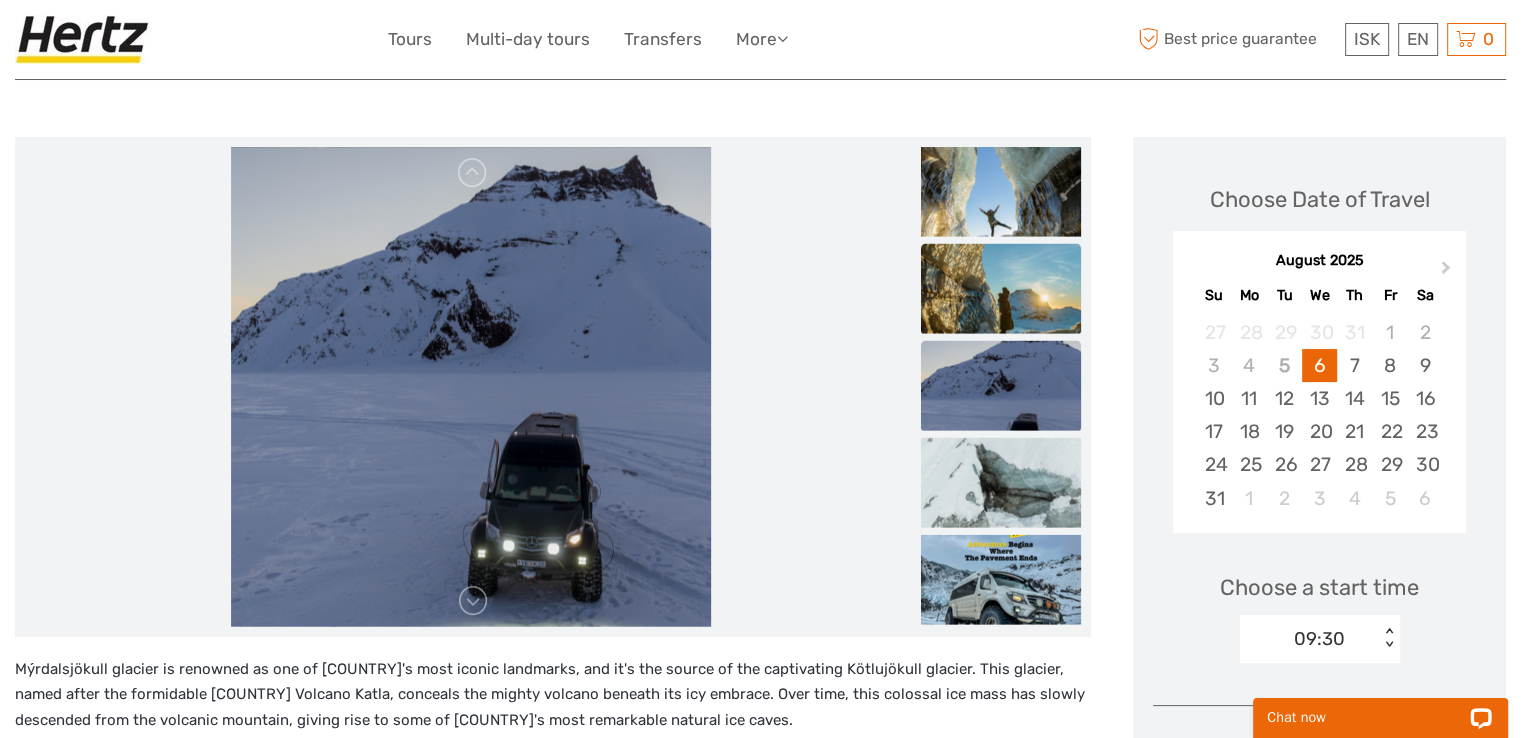 click at bounding box center (1001, 288) 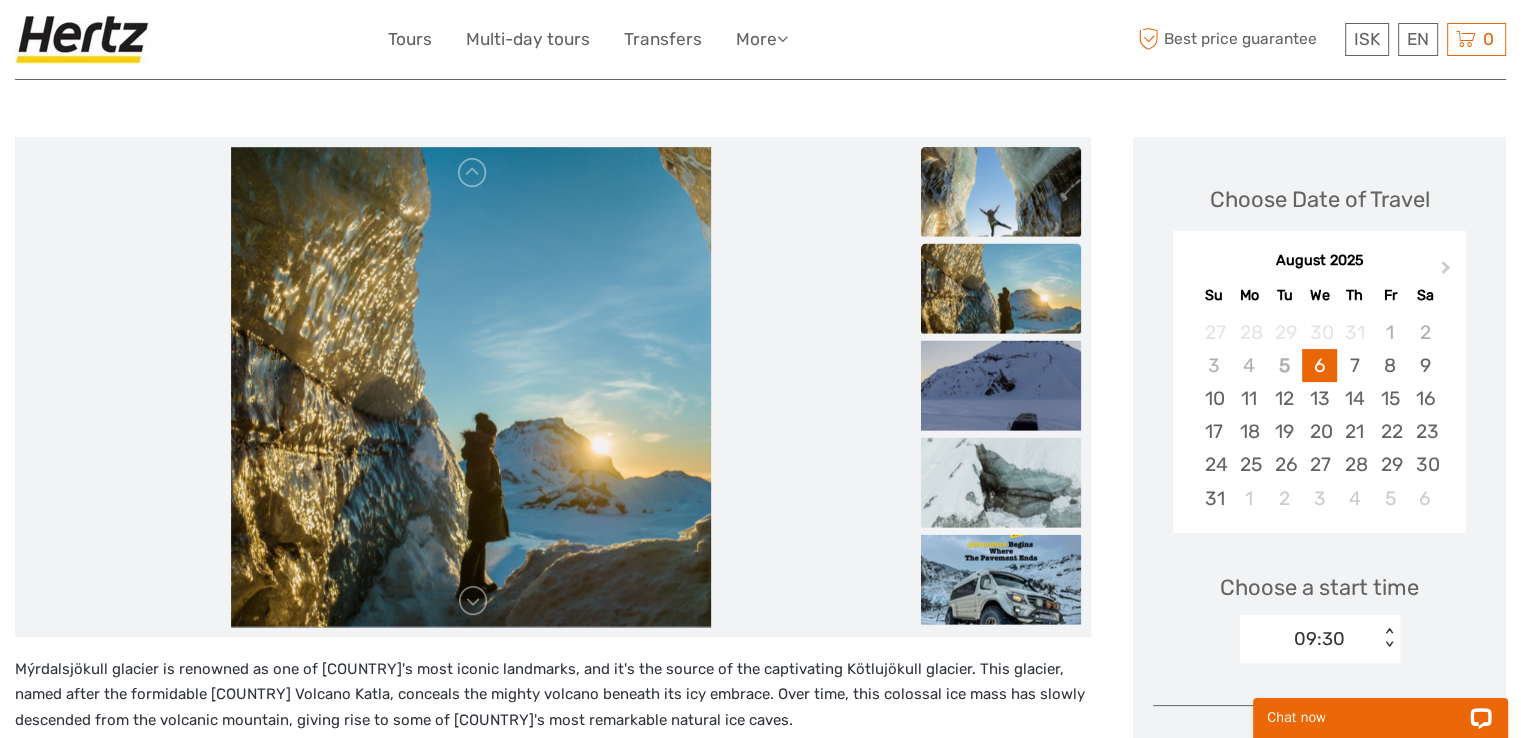 click at bounding box center [1001, 191] 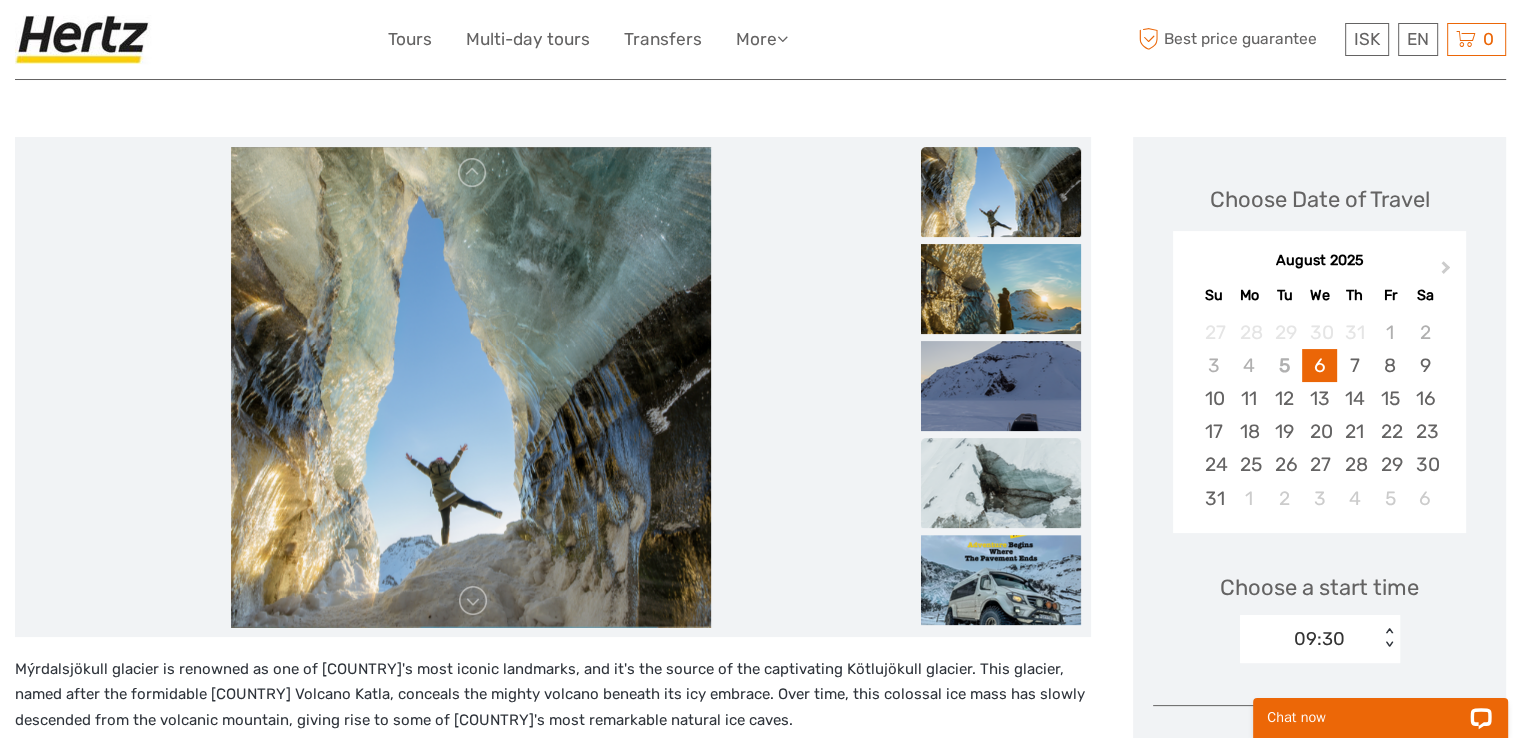 click at bounding box center (1001, 483) 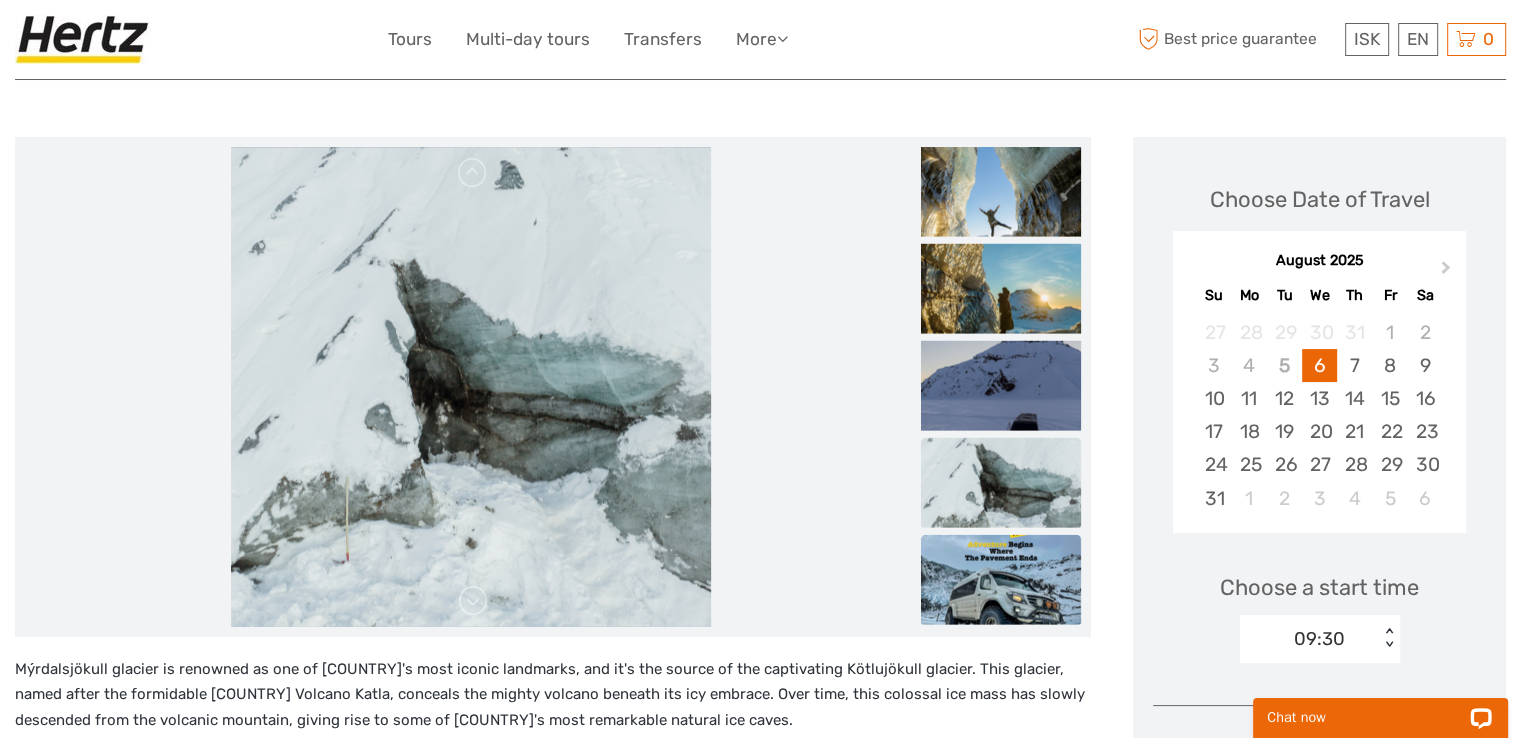 click at bounding box center (1001, 579) 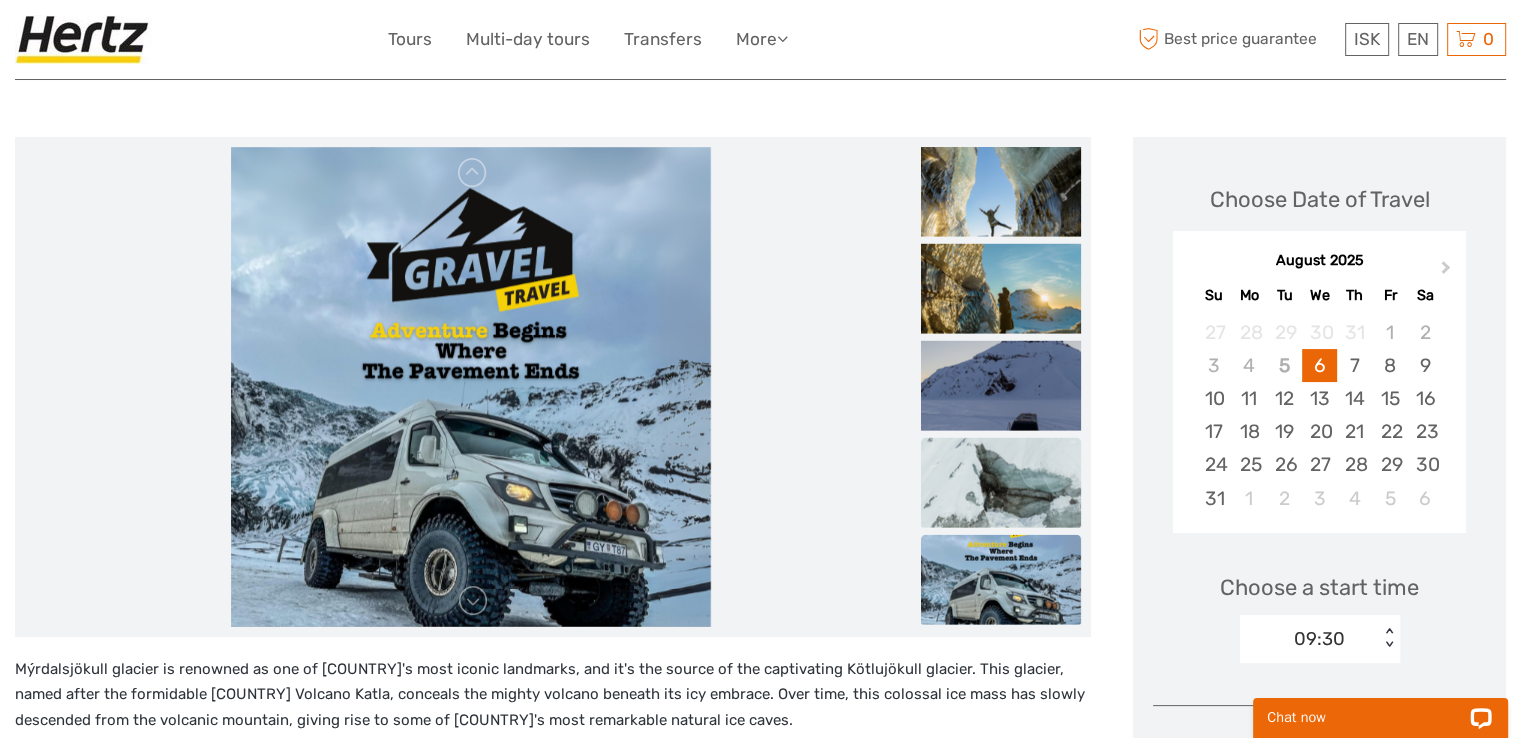 click at bounding box center [1001, 482] 